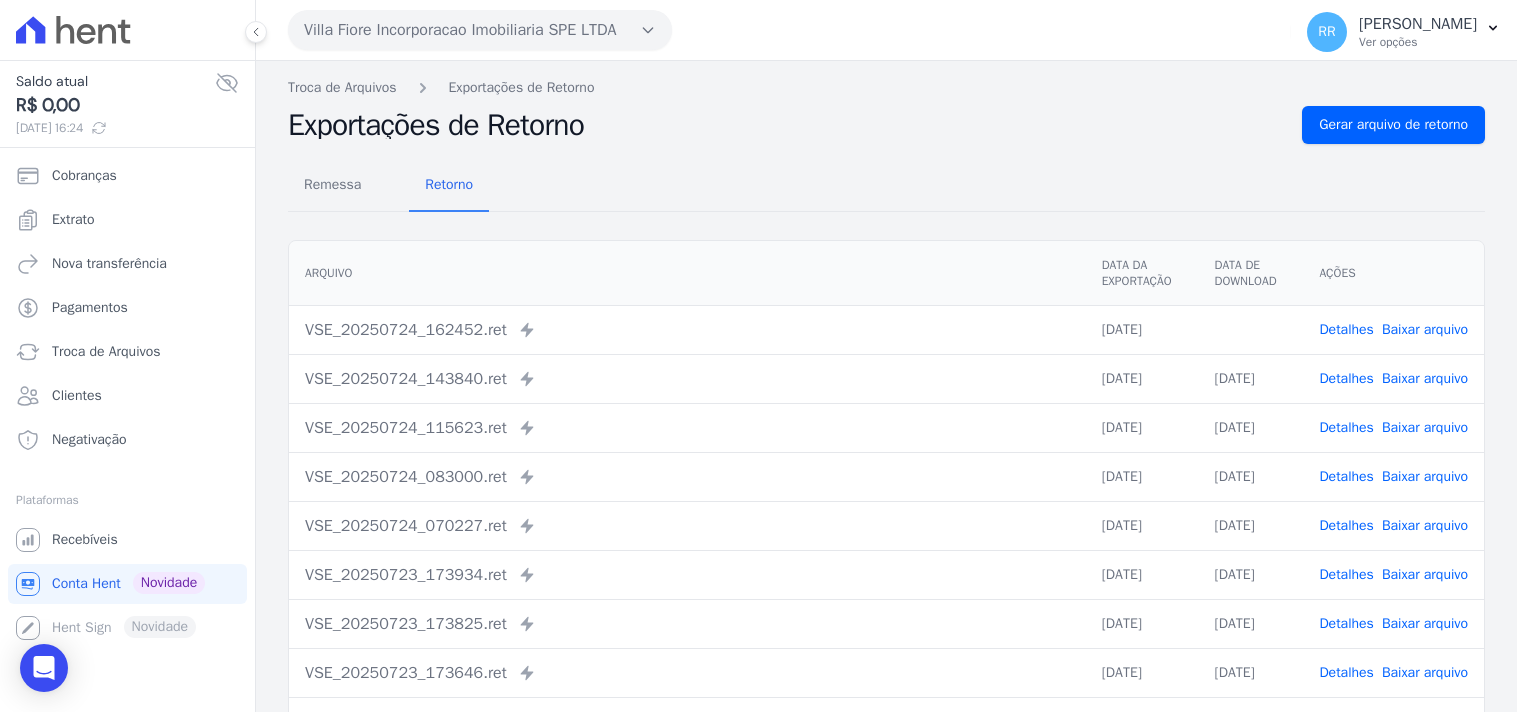 scroll, scrollTop: 0, scrollLeft: 0, axis: both 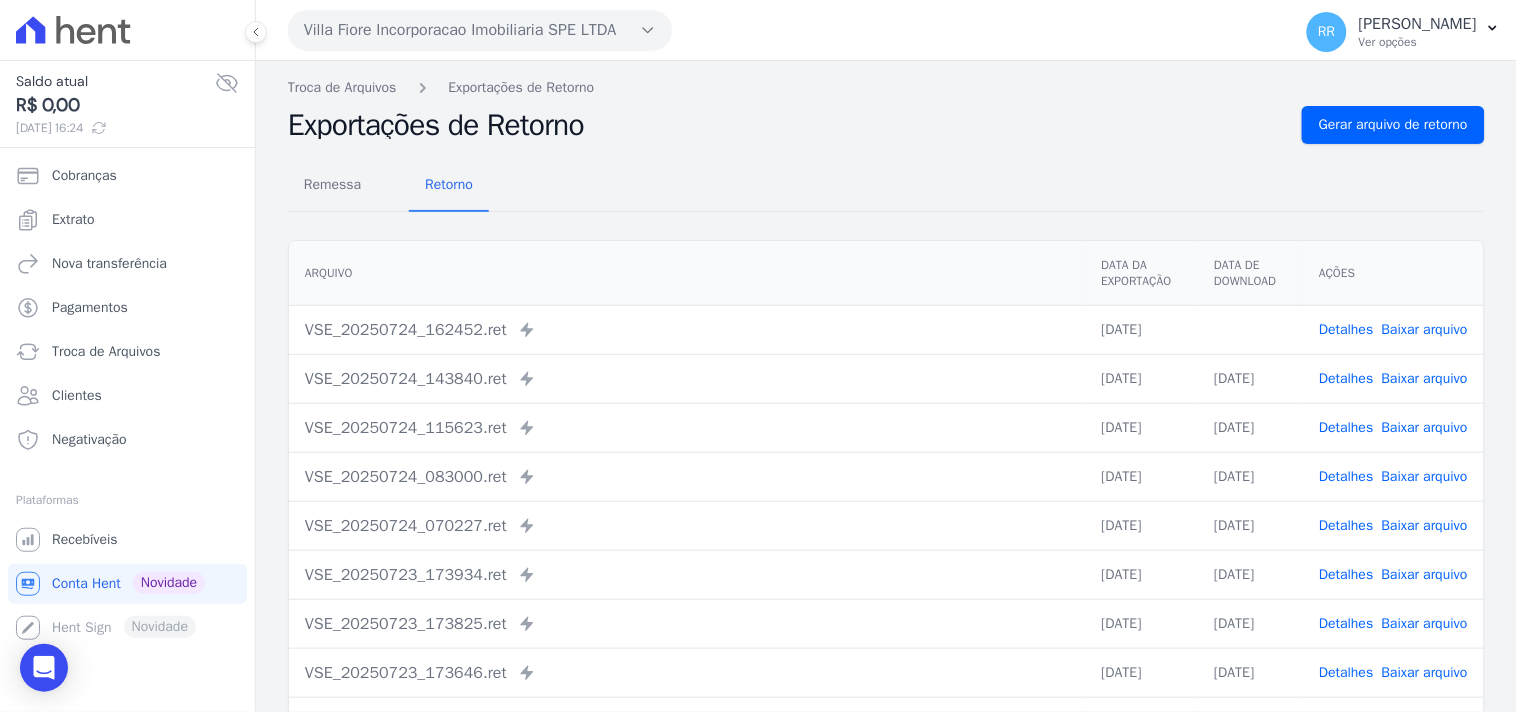click on "Não há itens para serem exportados
Troca de Arquivos
Exportações de Retorno
Exportações de Retorno
Gerar arquivo de retorno
Remessa
Retorno
Arquivo
Data da Exportação
Data de Download
Ações" at bounding box center (886, 472) 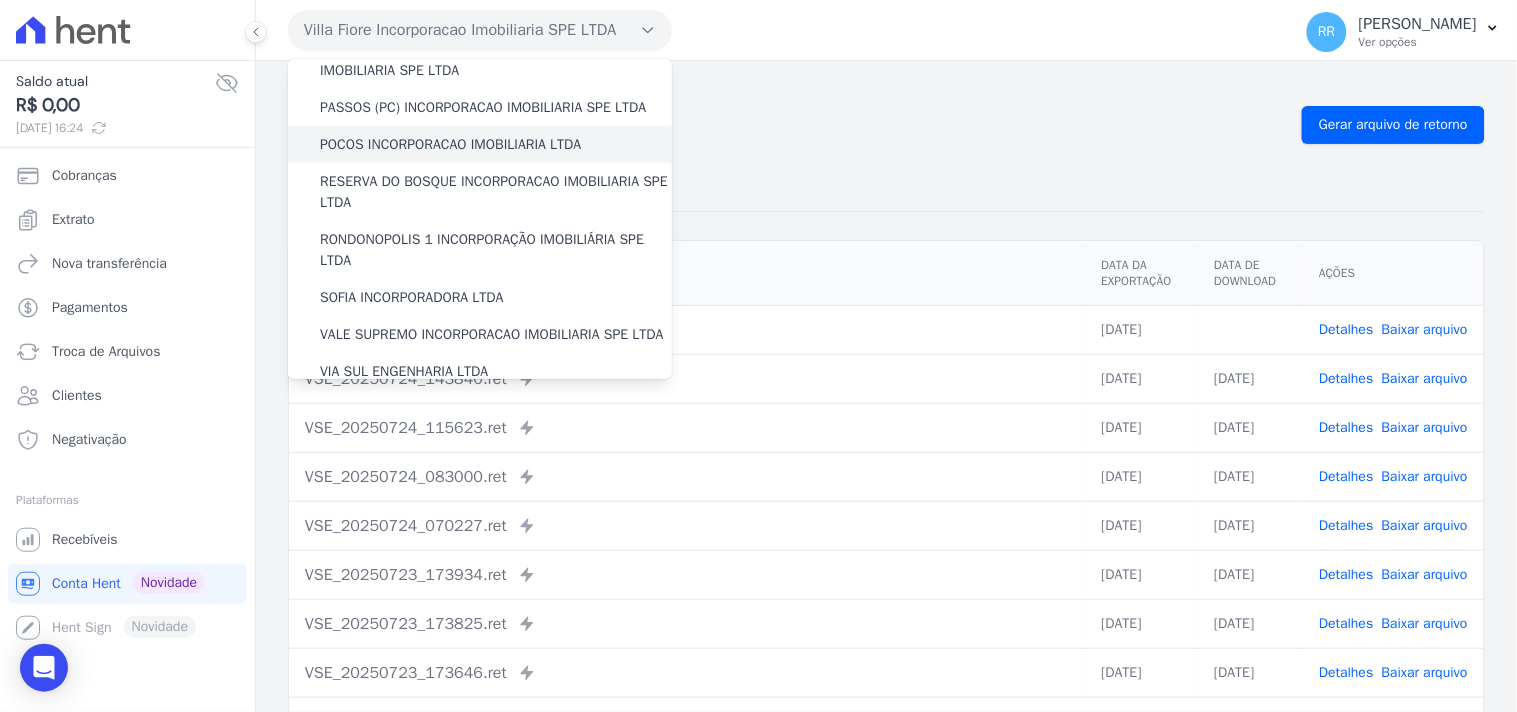 scroll, scrollTop: 592, scrollLeft: 0, axis: vertical 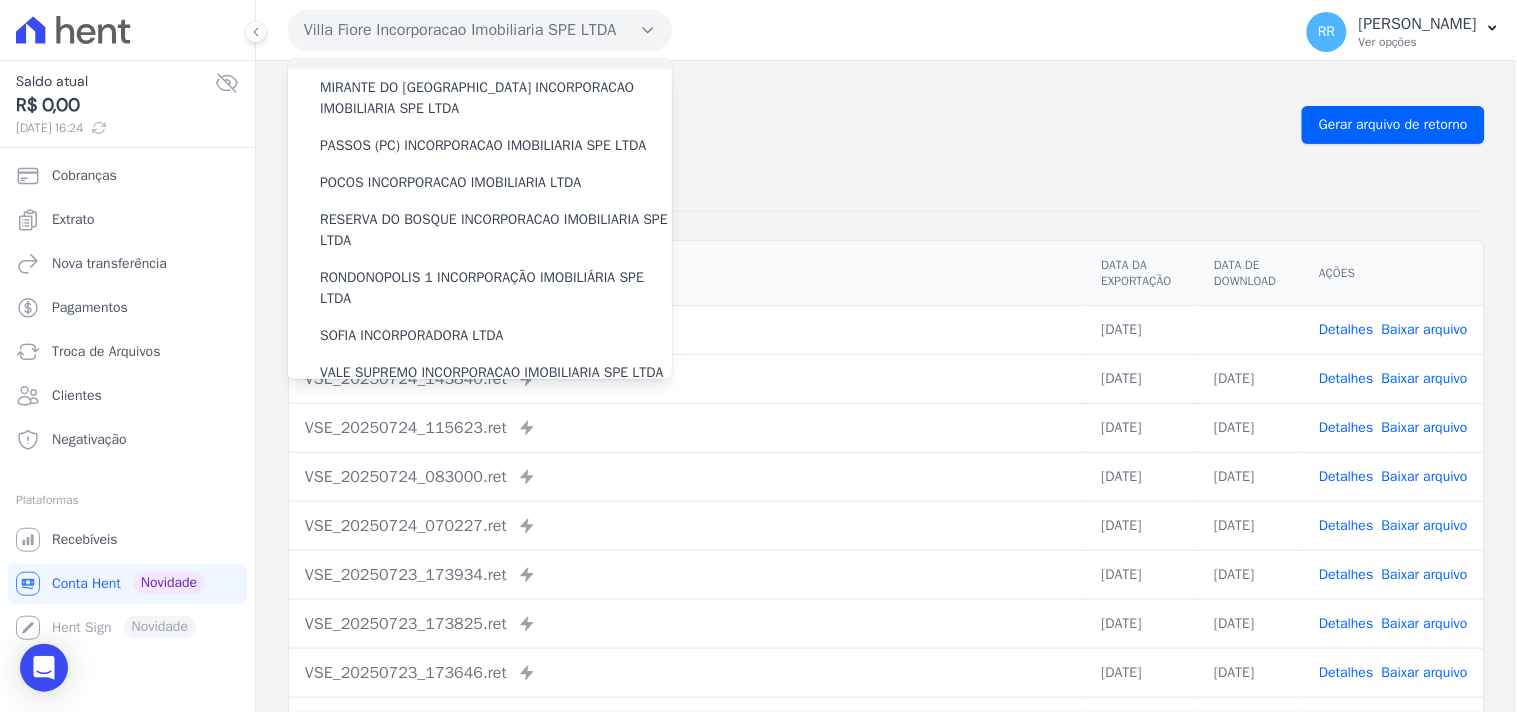 click on "MARAJOARA INCORPORACAO IMOBILIARIA SPE LTDA" at bounding box center [480, 50] 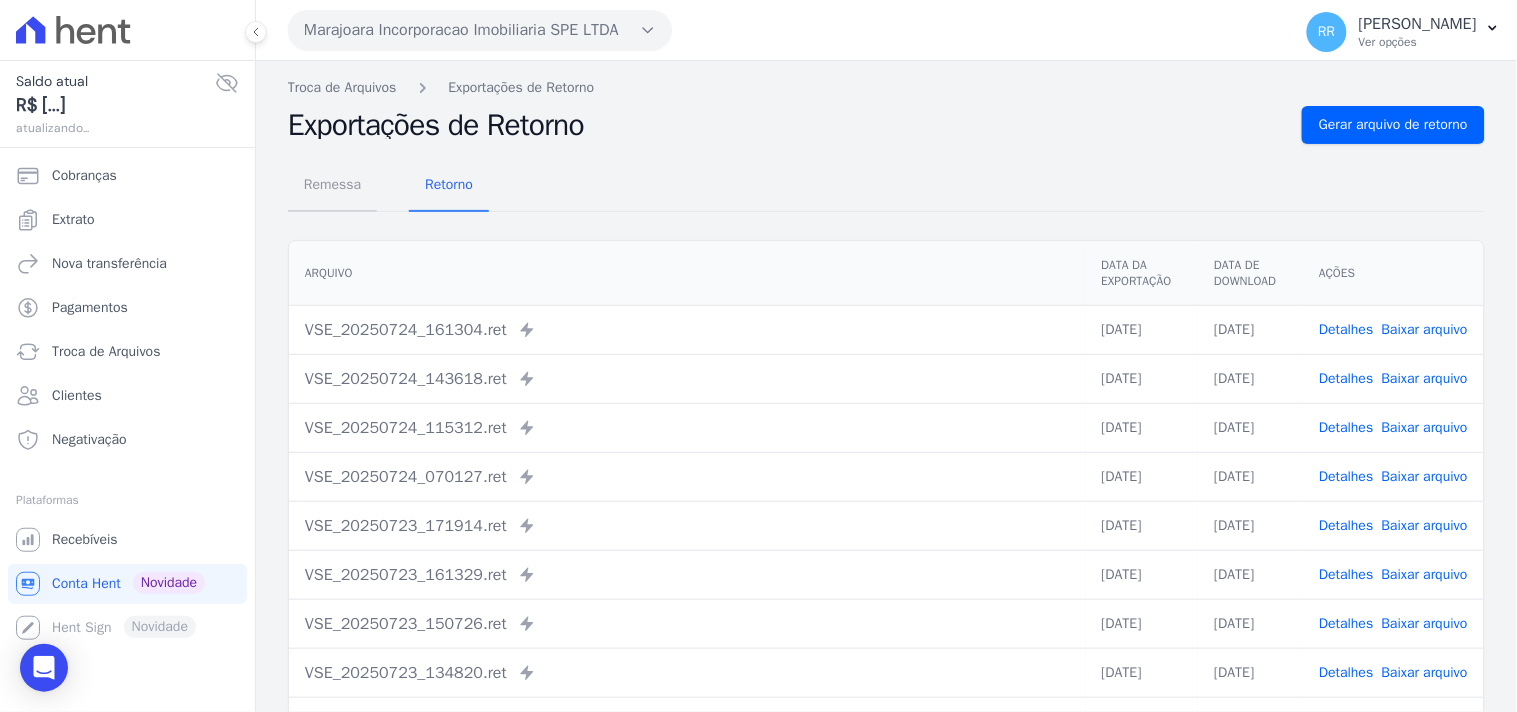 click on "Remessa" at bounding box center (332, 184) 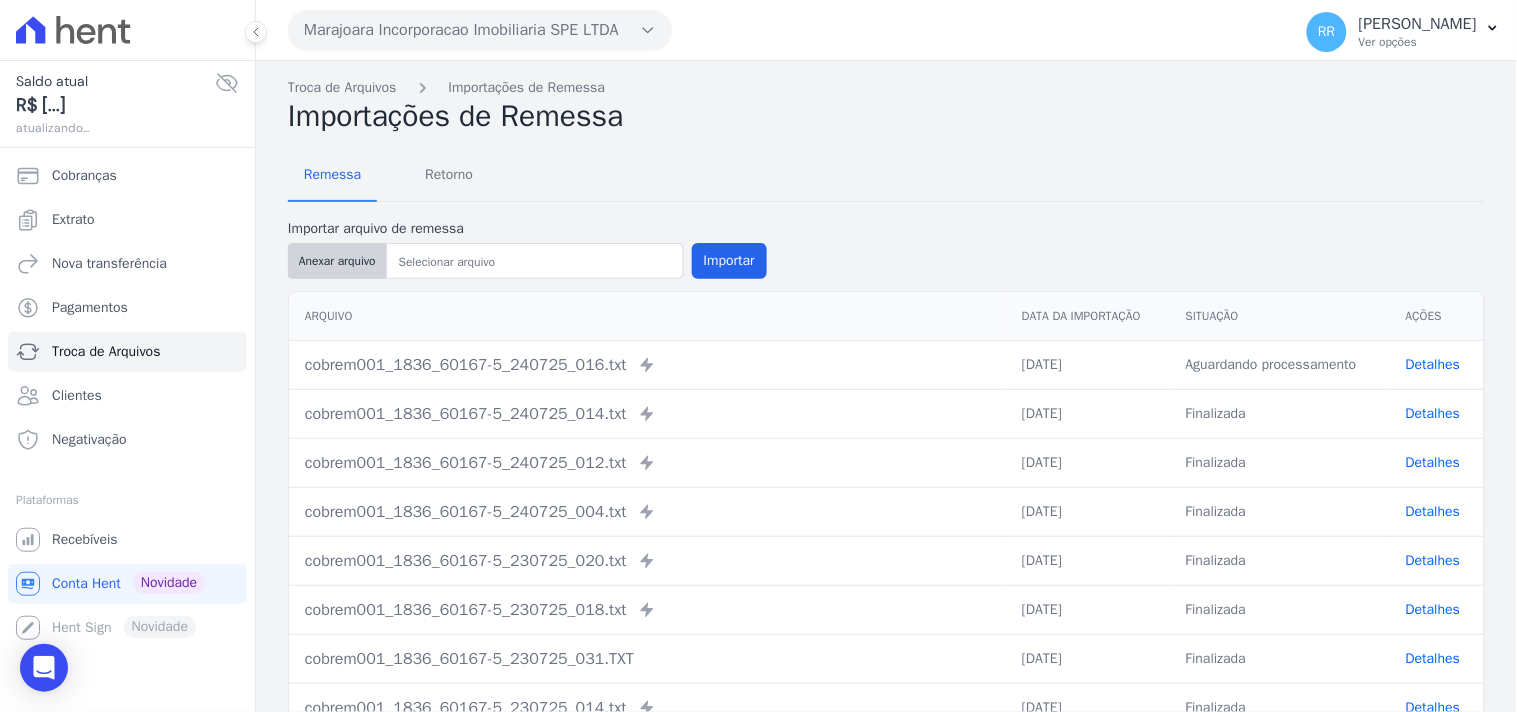 click on "Anexar arquivo" at bounding box center (337, 261) 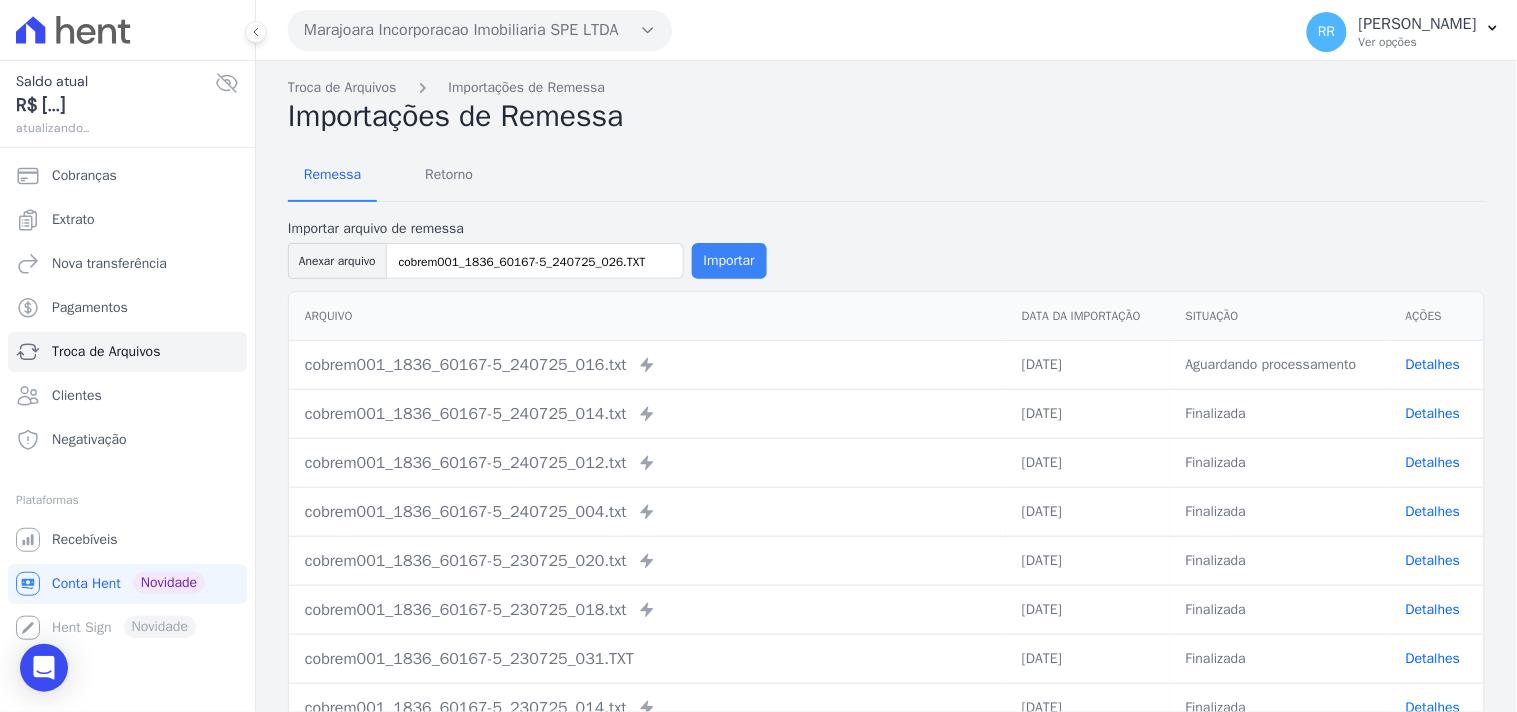 click on "Importar" at bounding box center (729, 261) 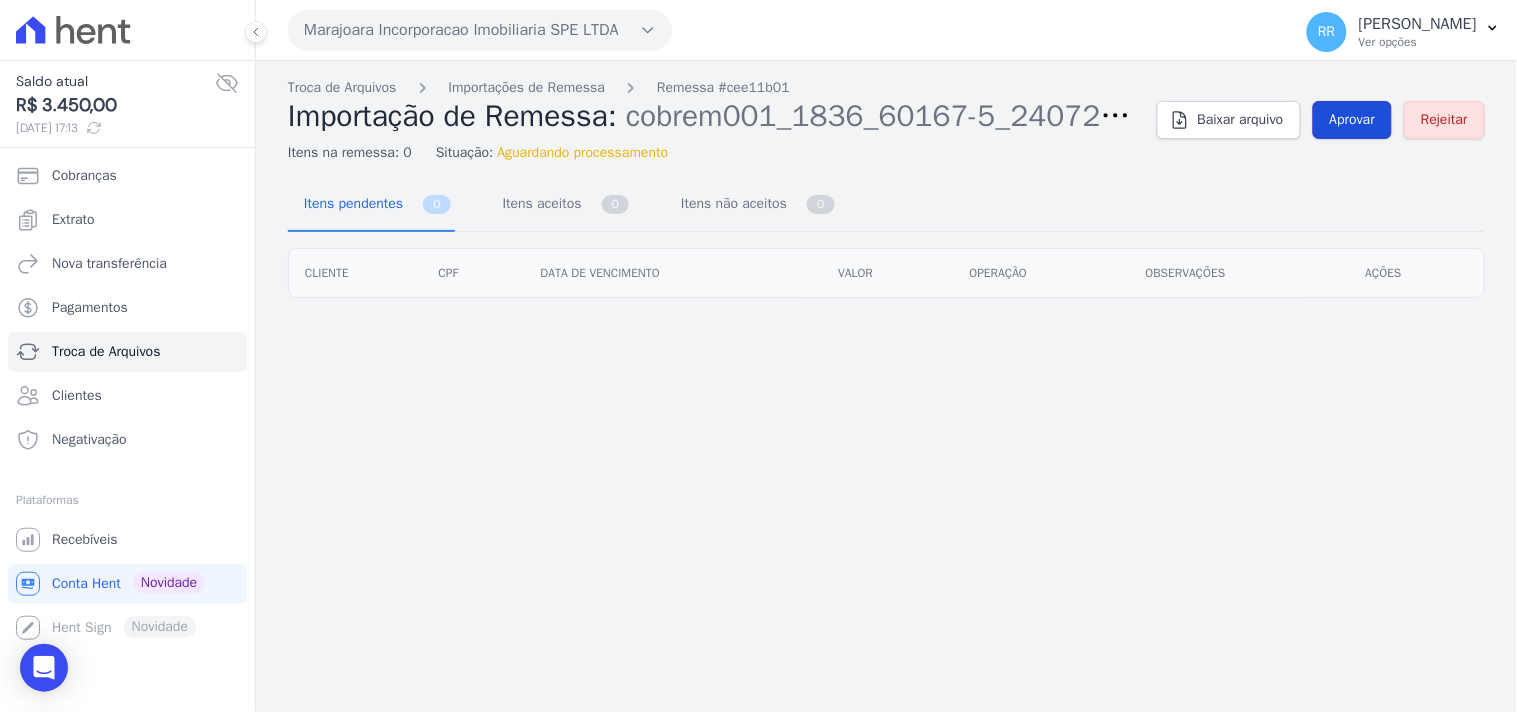 click on "Aprovar" at bounding box center [1353, 120] 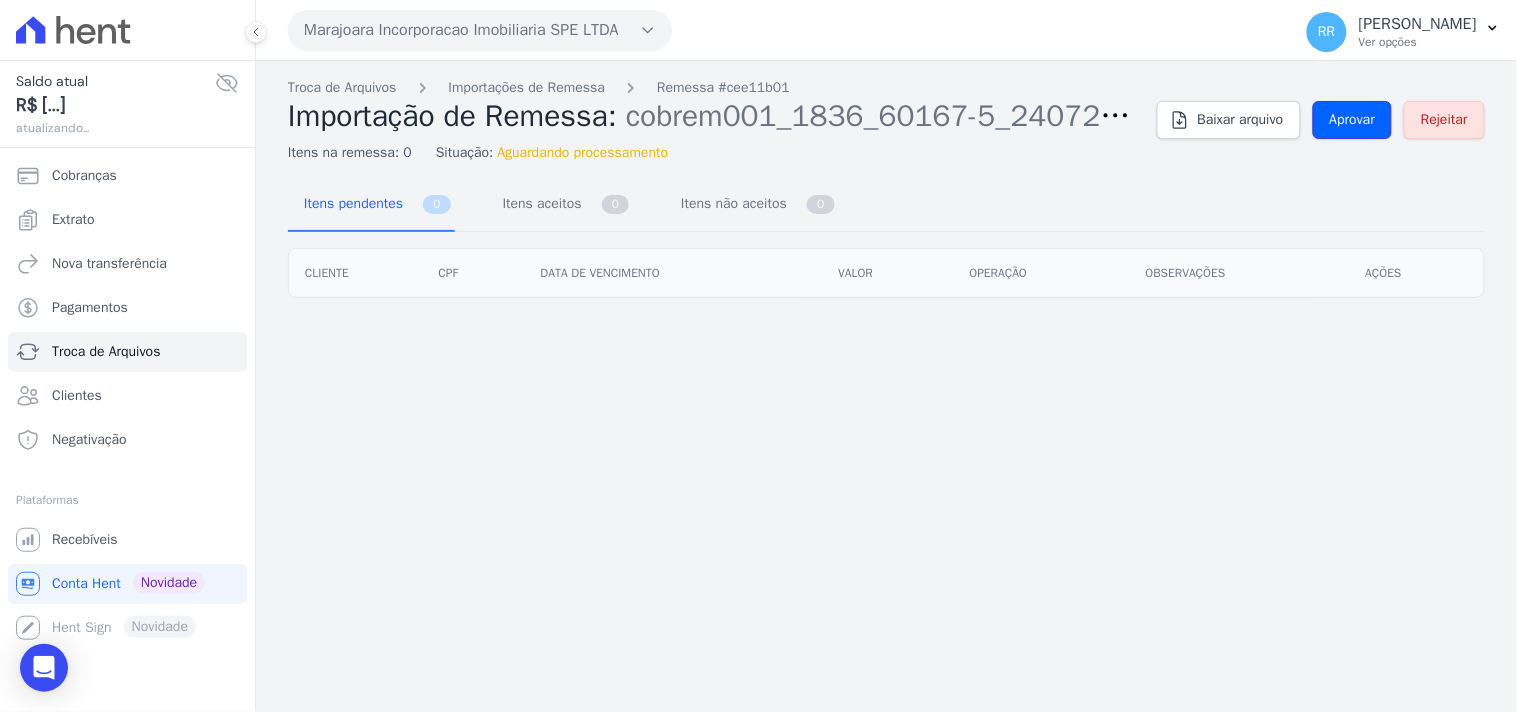 click on "Aprovar" at bounding box center (1353, 120) 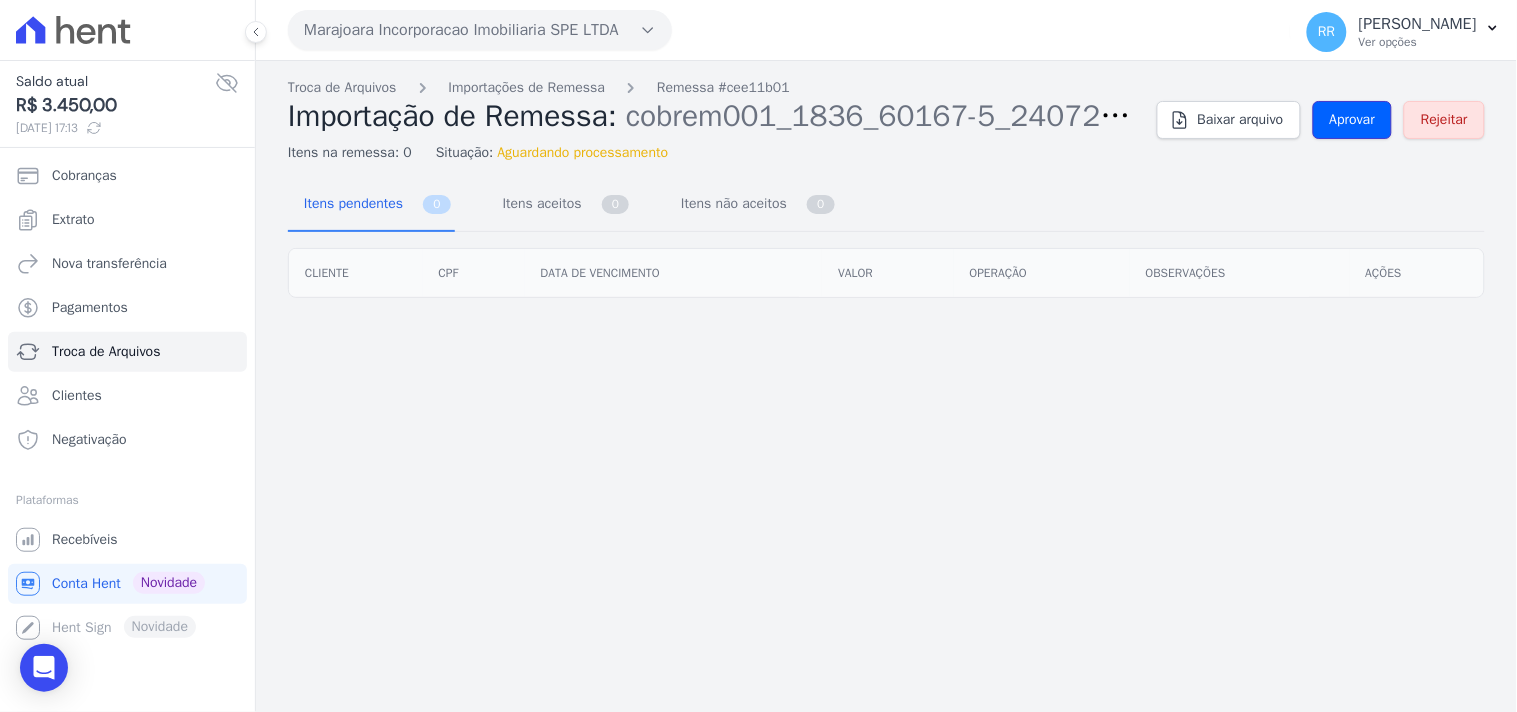 click on "Aprovar" at bounding box center (1353, 120) 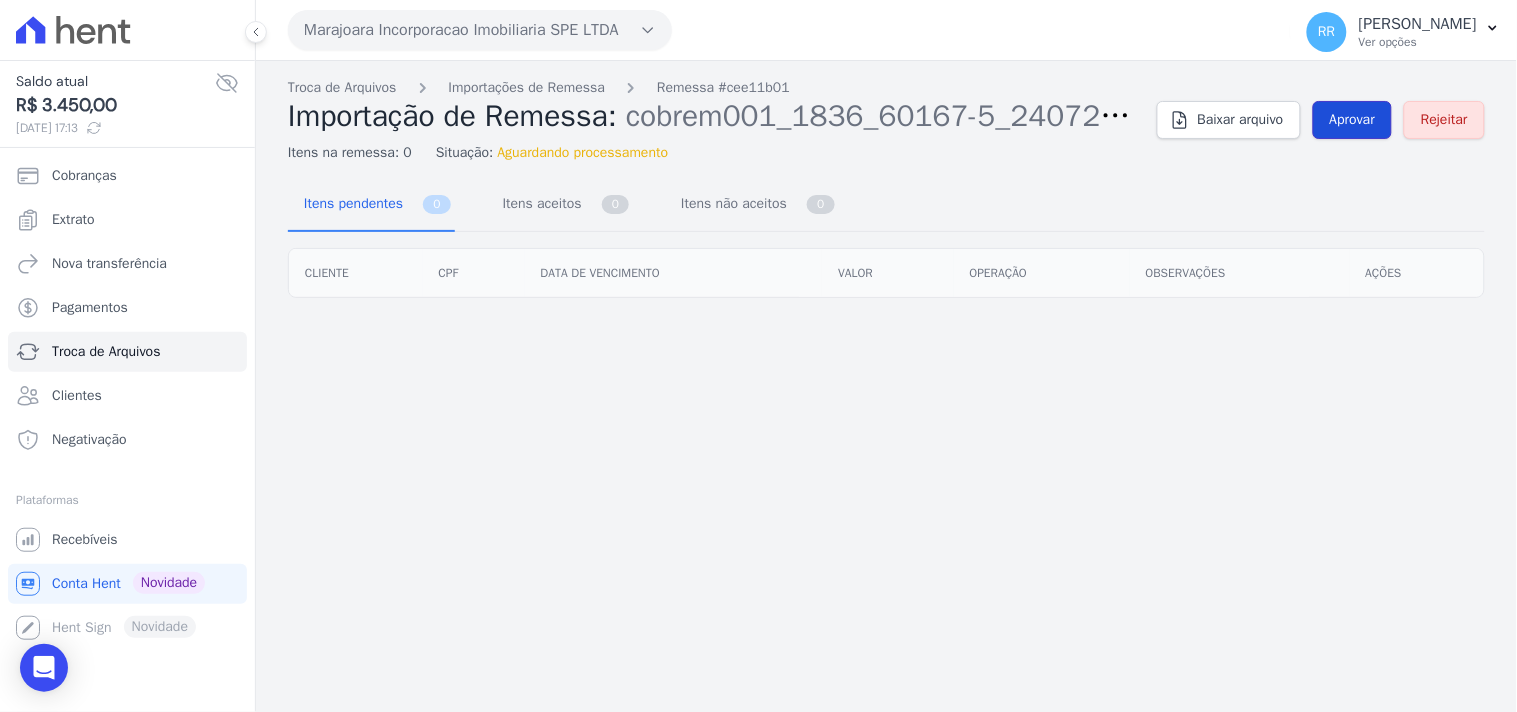click on "Aprovar" at bounding box center (1353, 120) 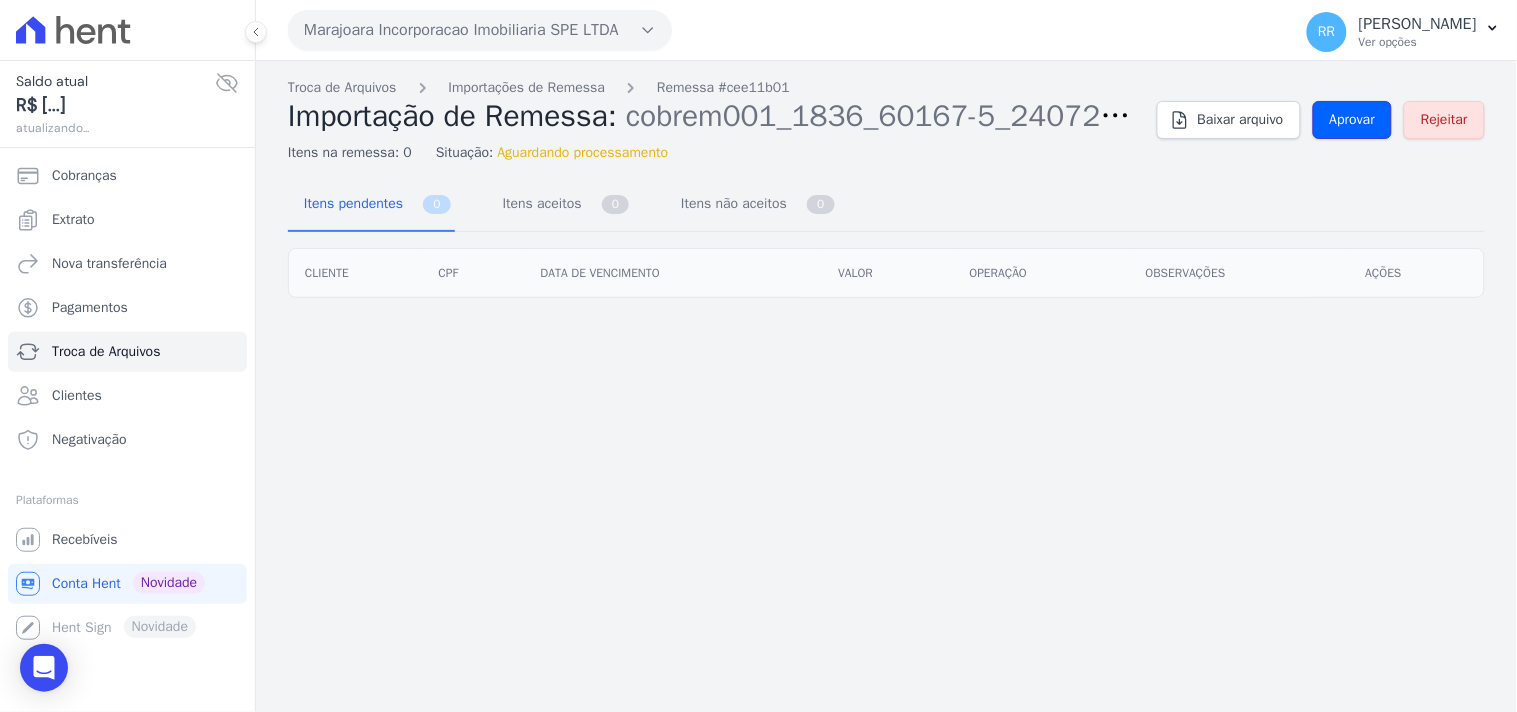 click on "Aprovar" at bounding box center (1353, 120) 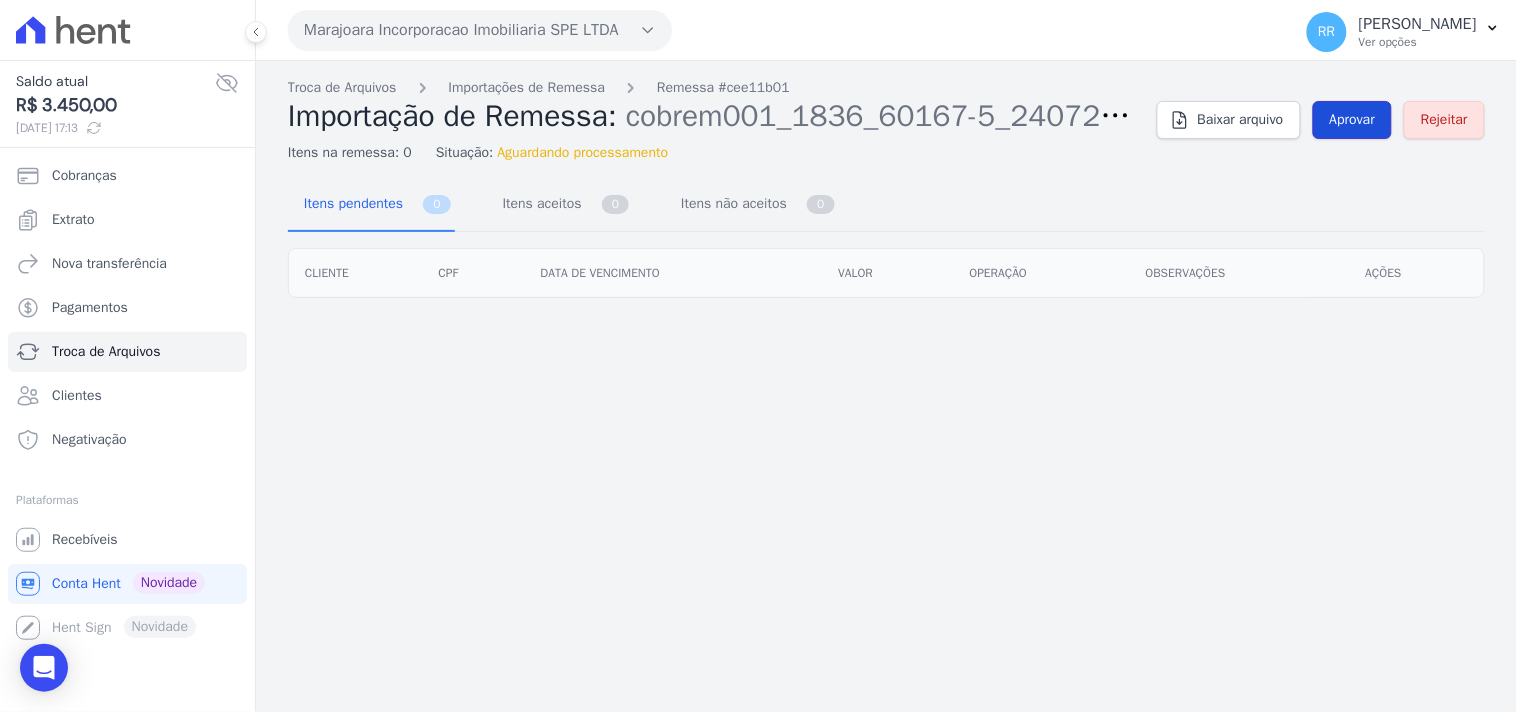 click on "Aprovar" at bounding box center [1353, 120] 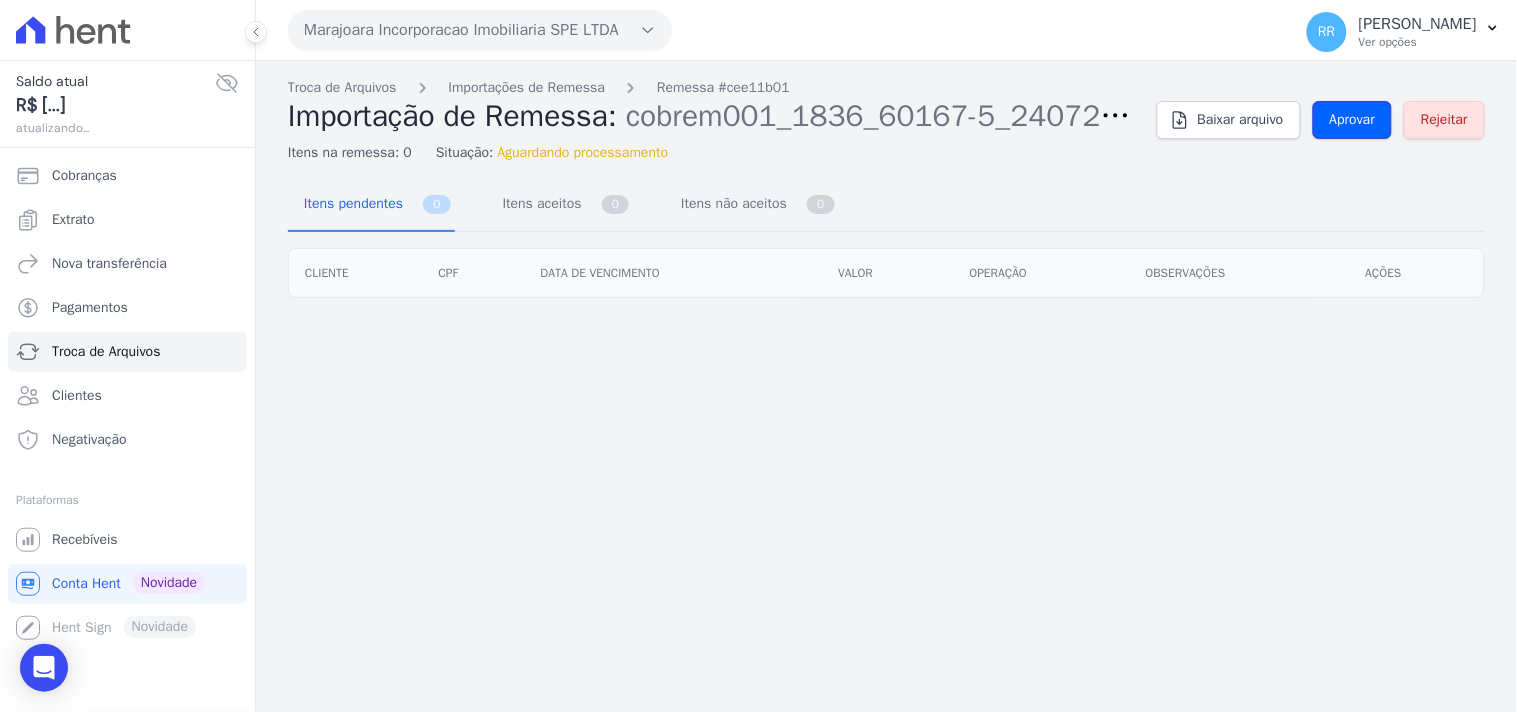 click on "Aprovar" at bounding box center [1353, 120] 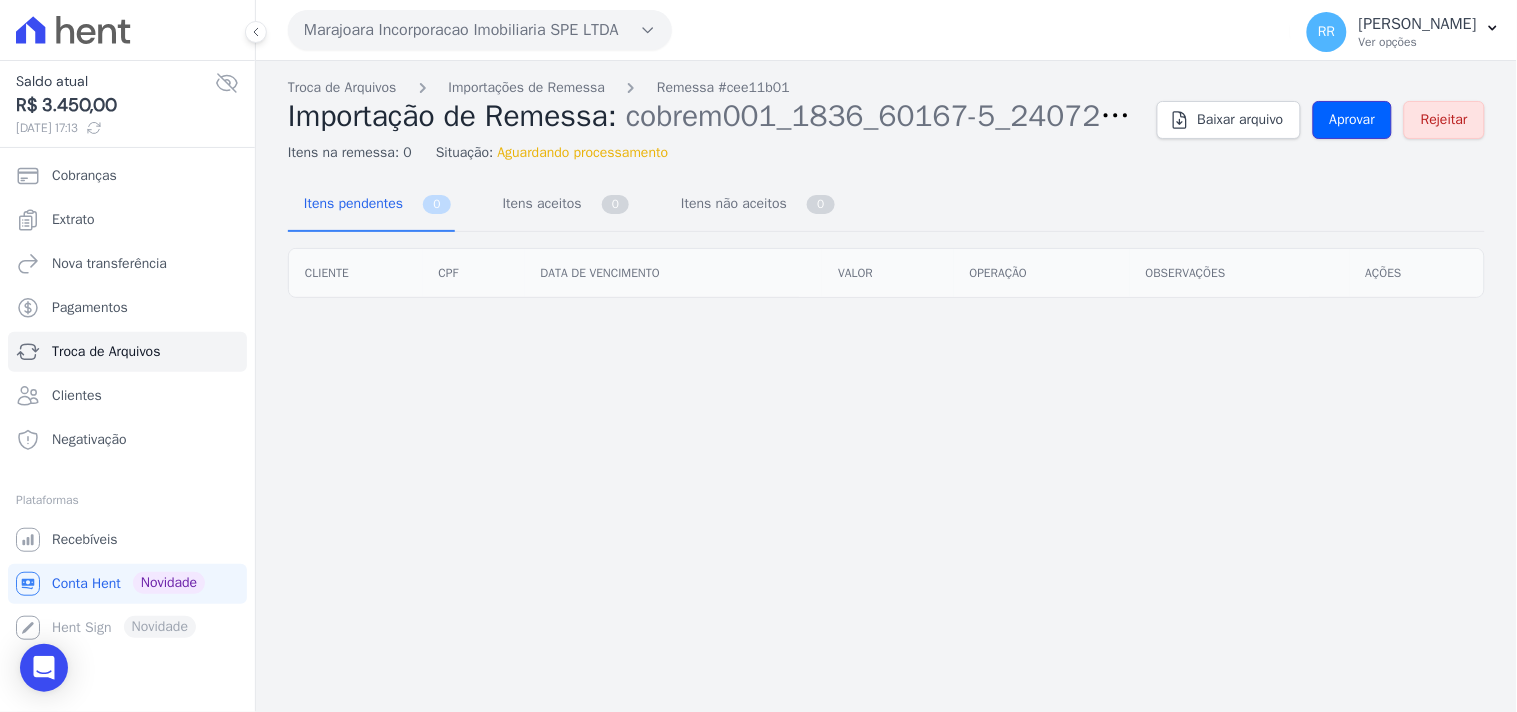 click on "Aprovar" at bounding box center (1353, 120) 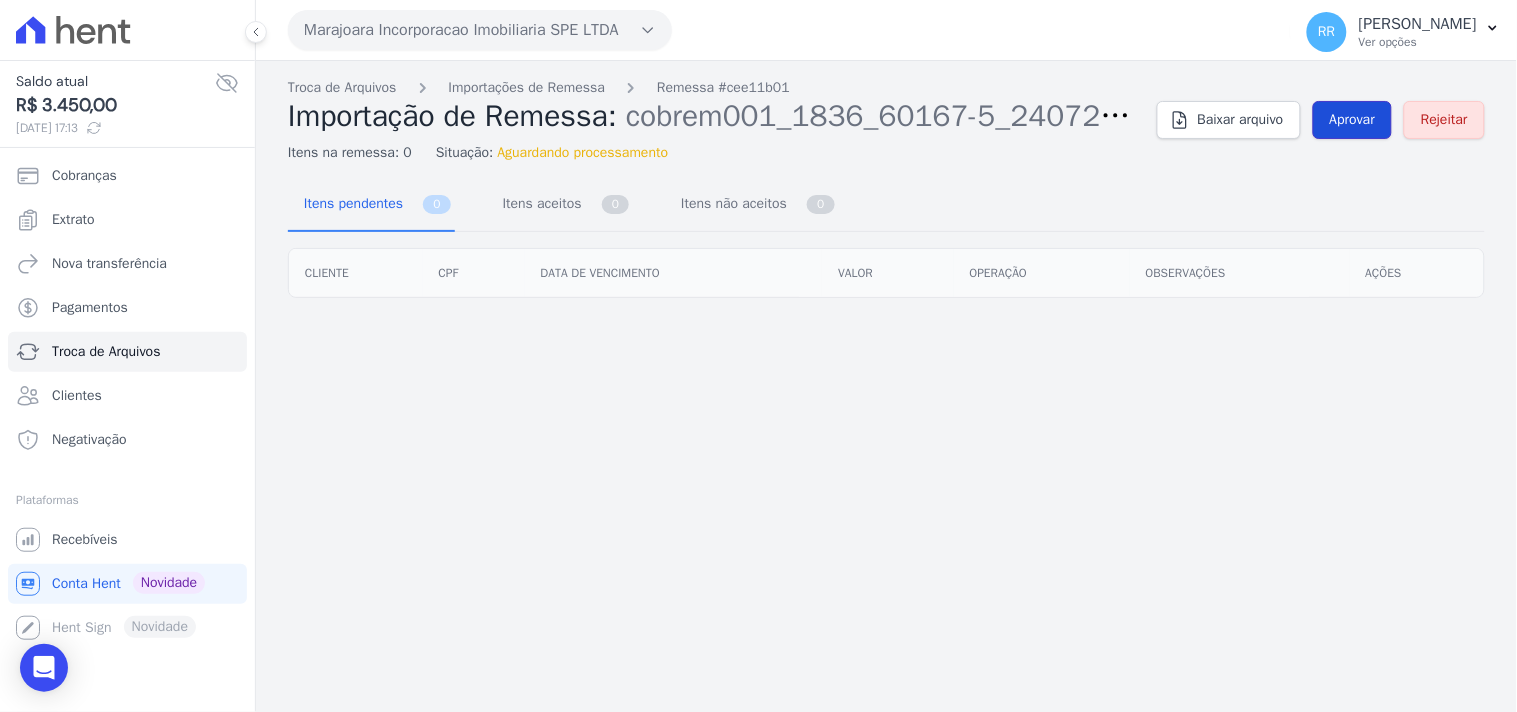 click on "Aprovar" at bounding box center (1353, 120) 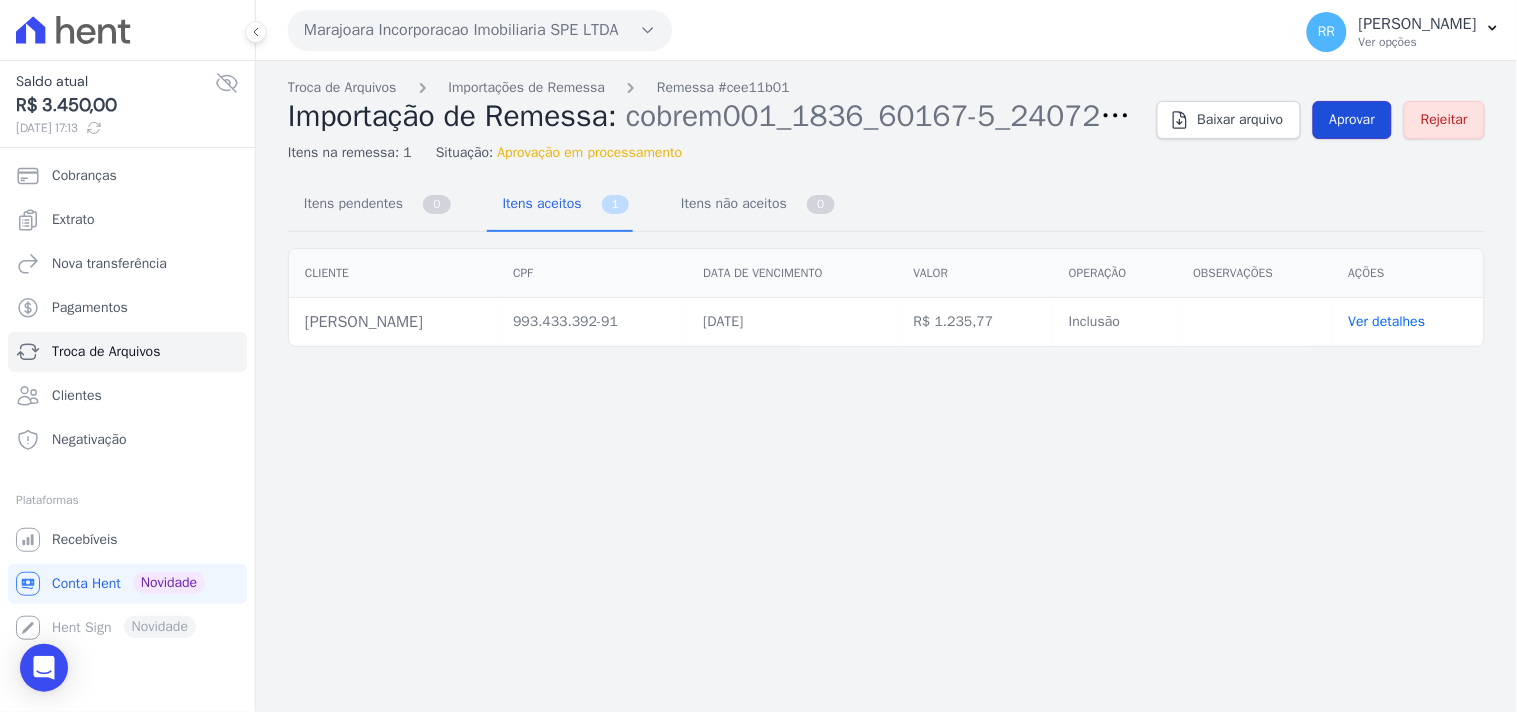 click on "Aprovar" at bounding box center [1353, 120] 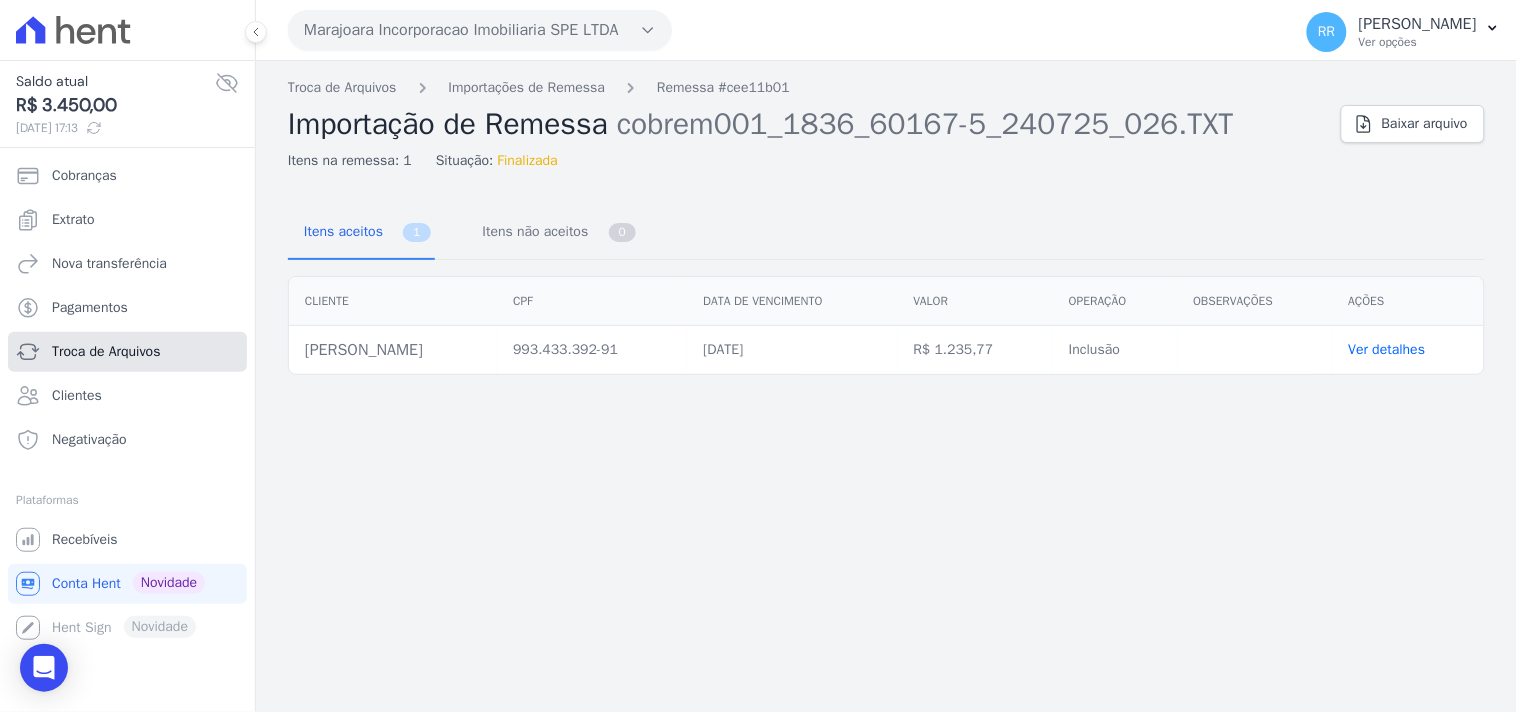 click on "Troca de Arquivos" at bounding box center (106, 352) 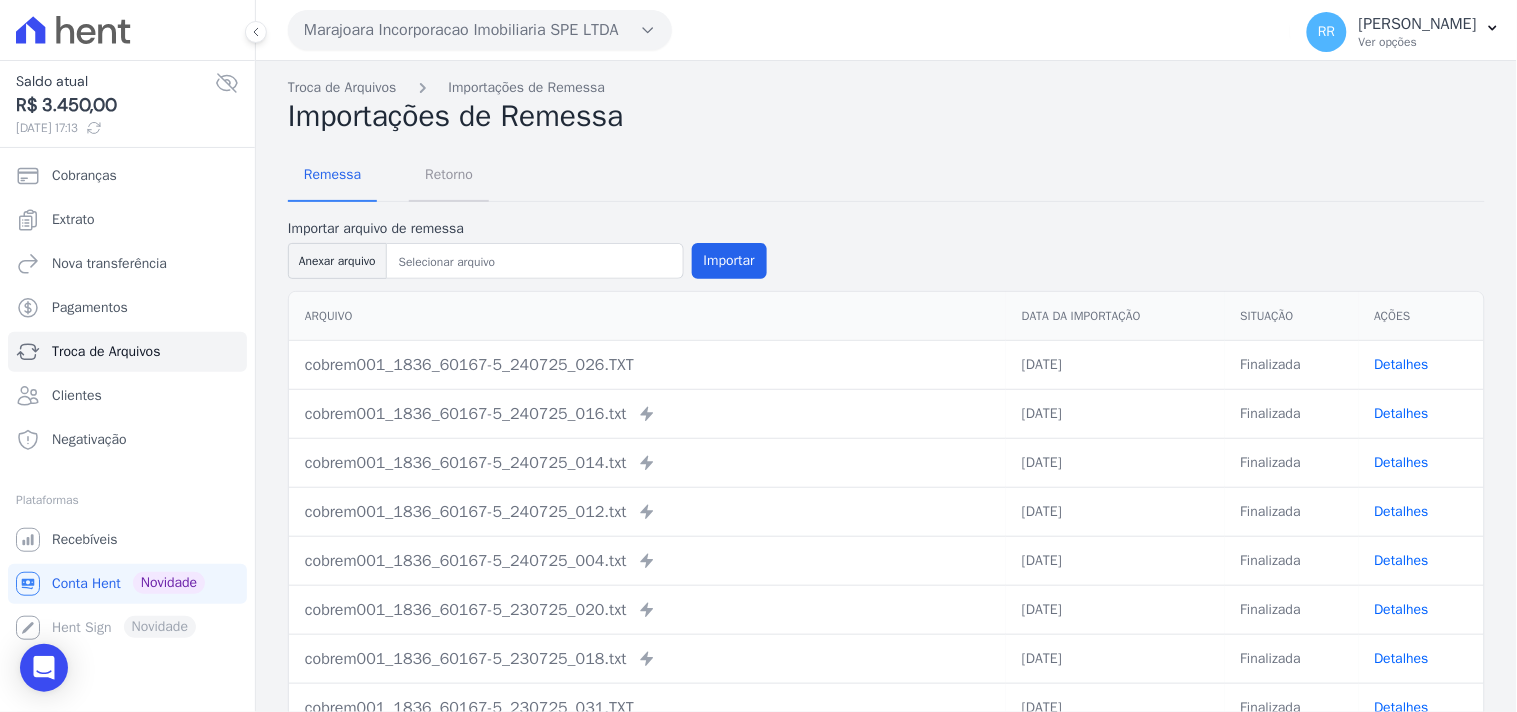click on "Retorno" at bounding box center (449, 174) 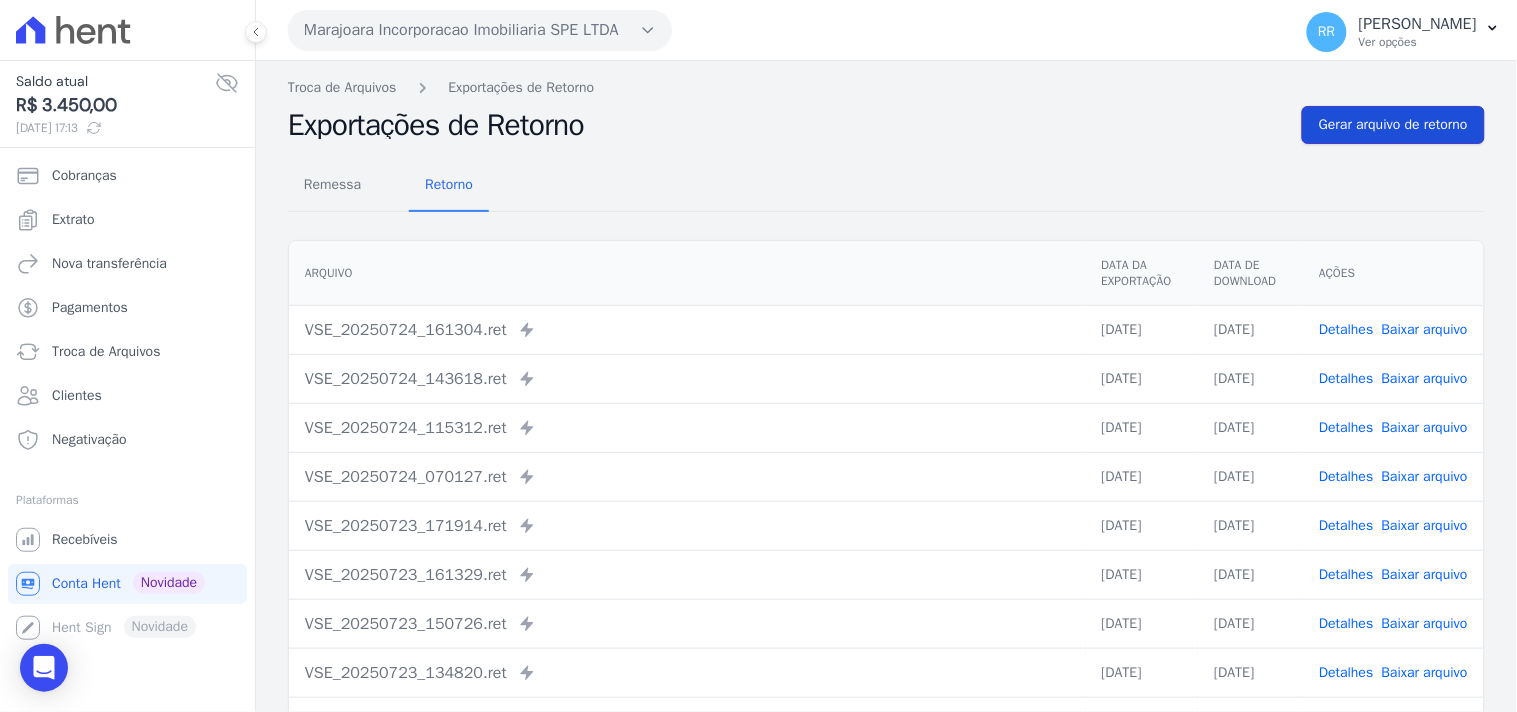 click on "Gerar arquivo de retorno" at bounding box center (1393, 125) 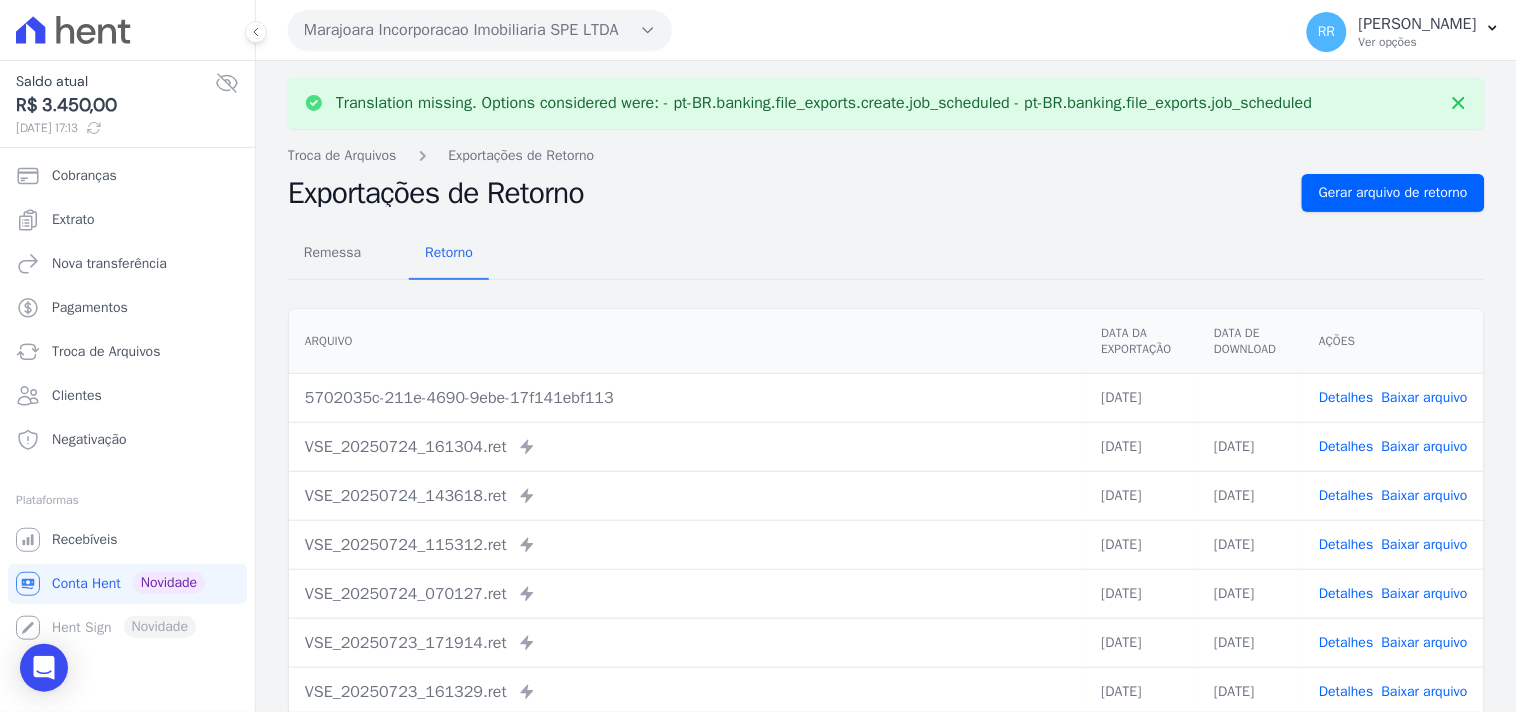 click on "Baixar arquivo" at bounding box center (1425, 397) 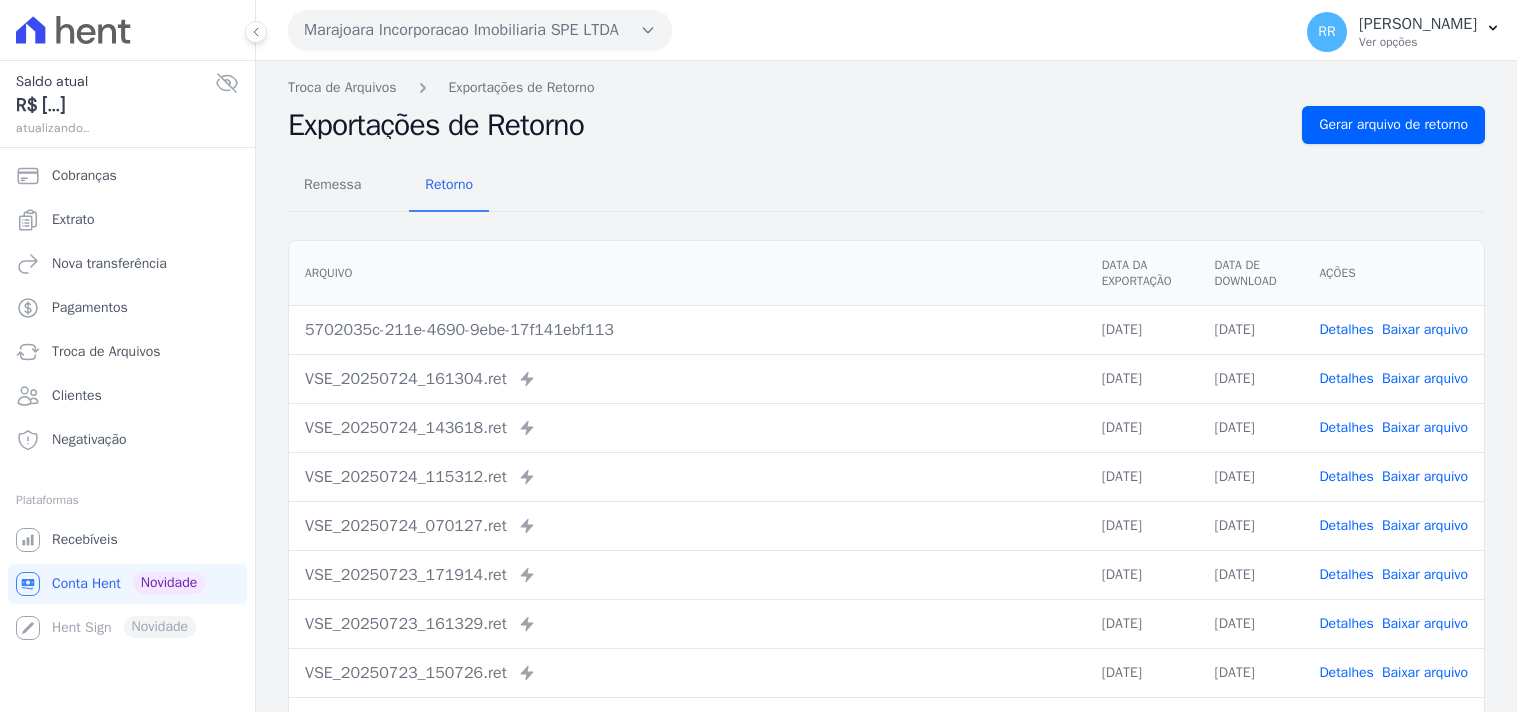 scroll, scrollTop: 0, scrollLeft: 0, axis: both 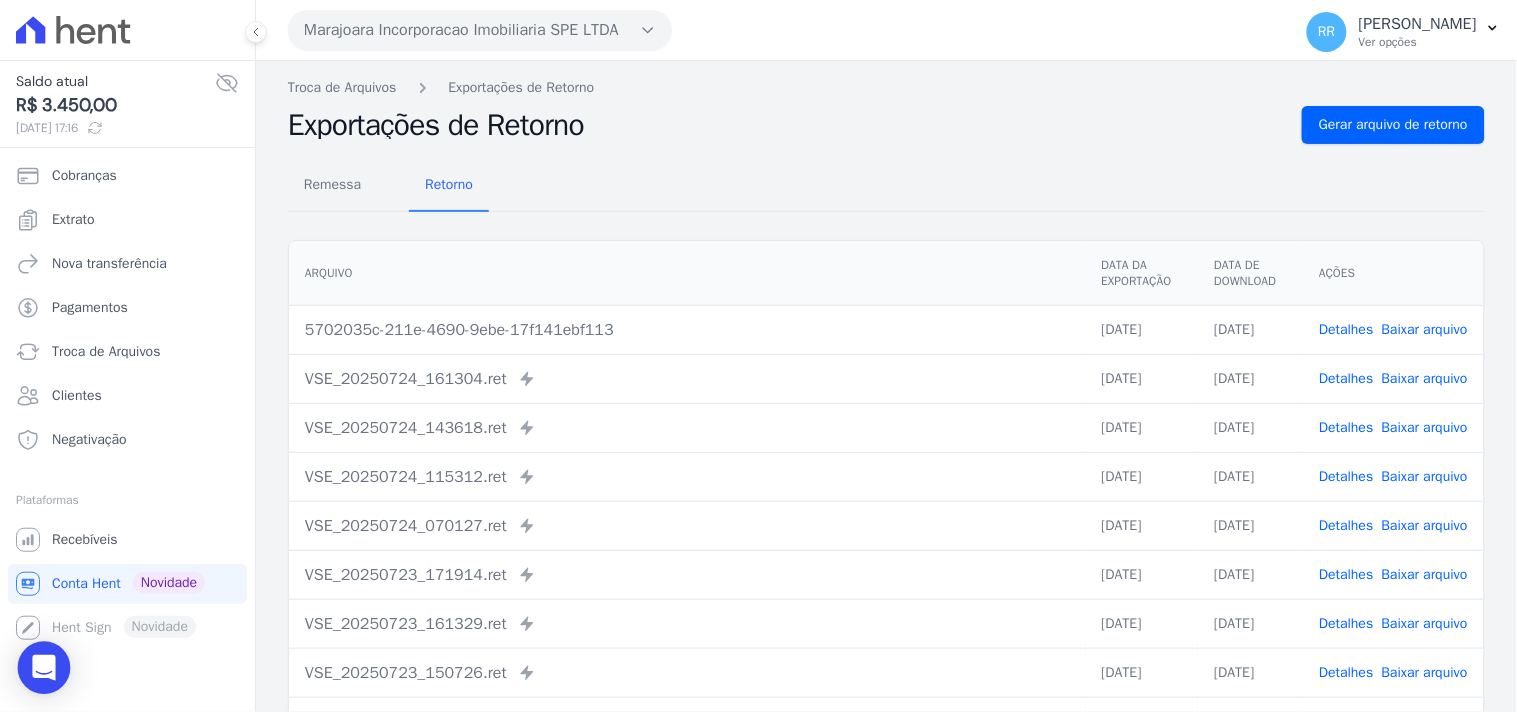 click at bounding box center (44, 668) 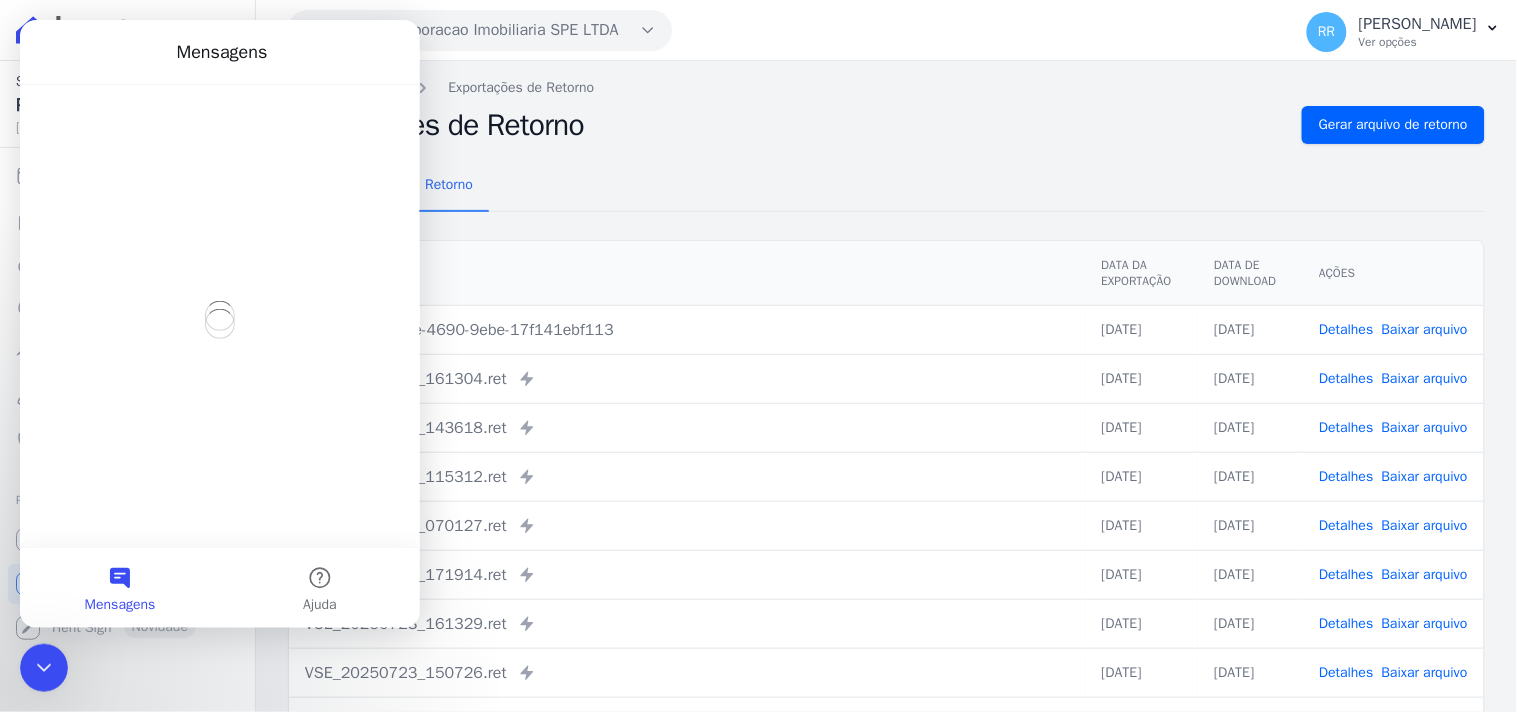 scroll, scrollTop: 0, scrollLeft: 0, axis: both 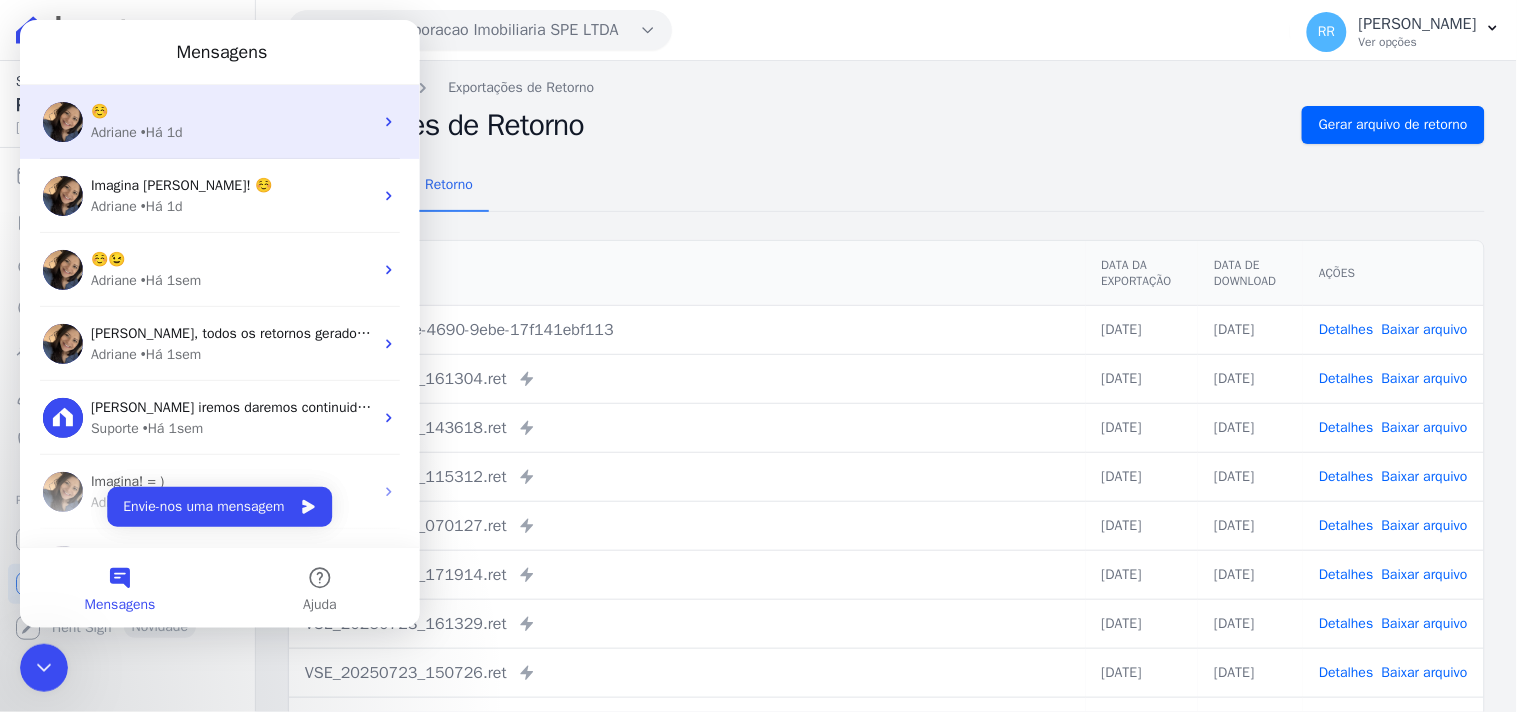 click on "☺️" at bounding box center (231, 110) 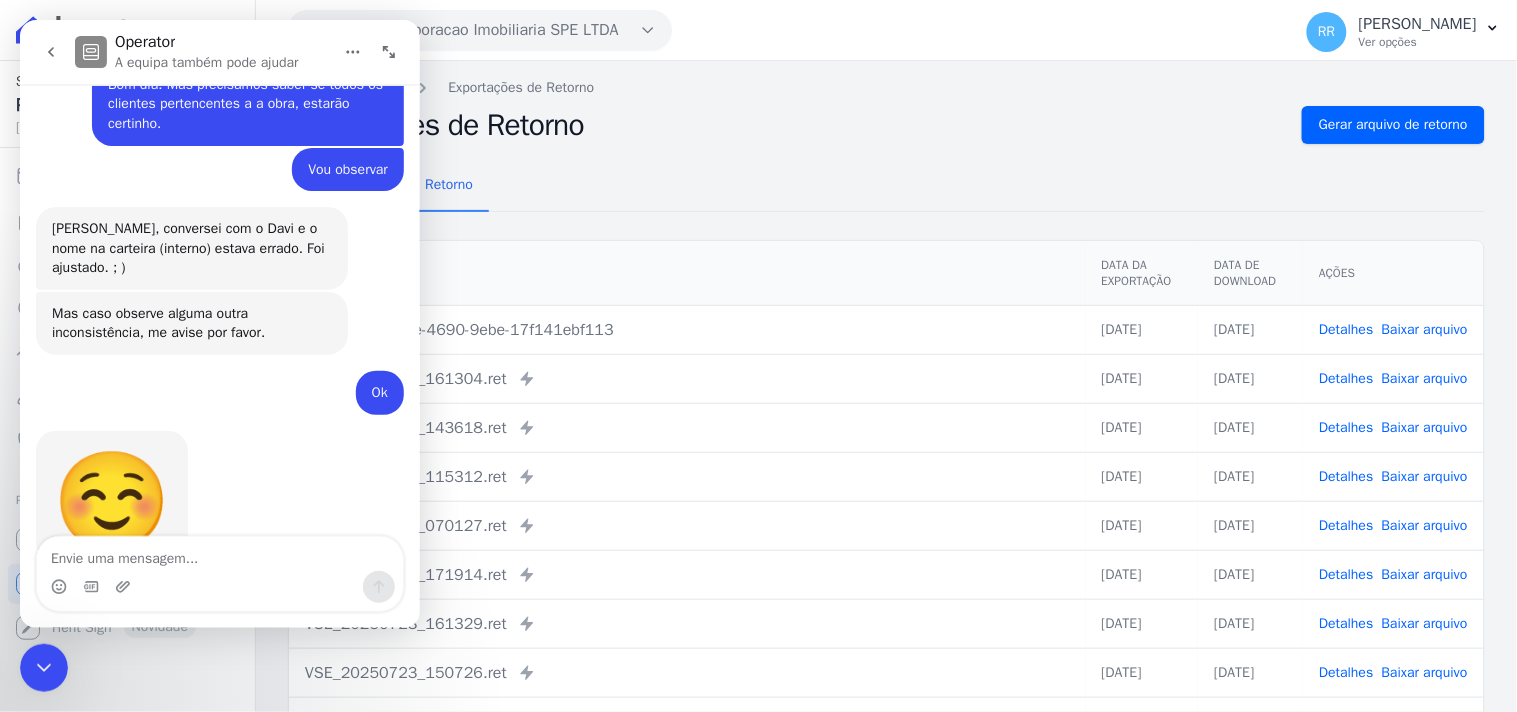 scroll, scrollTop: 2333, scrollLeft: 0, axis: vertical 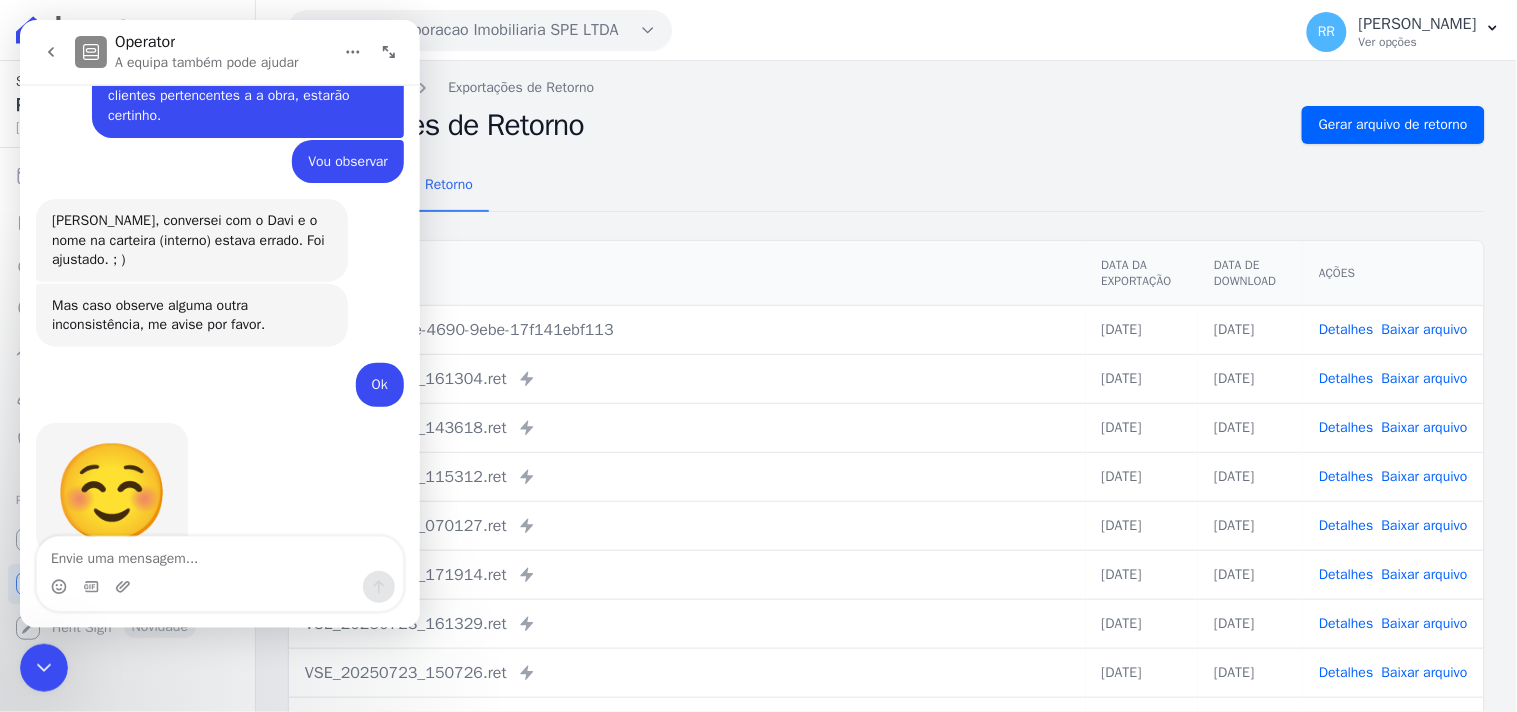 click at bounding box center [50, 51] 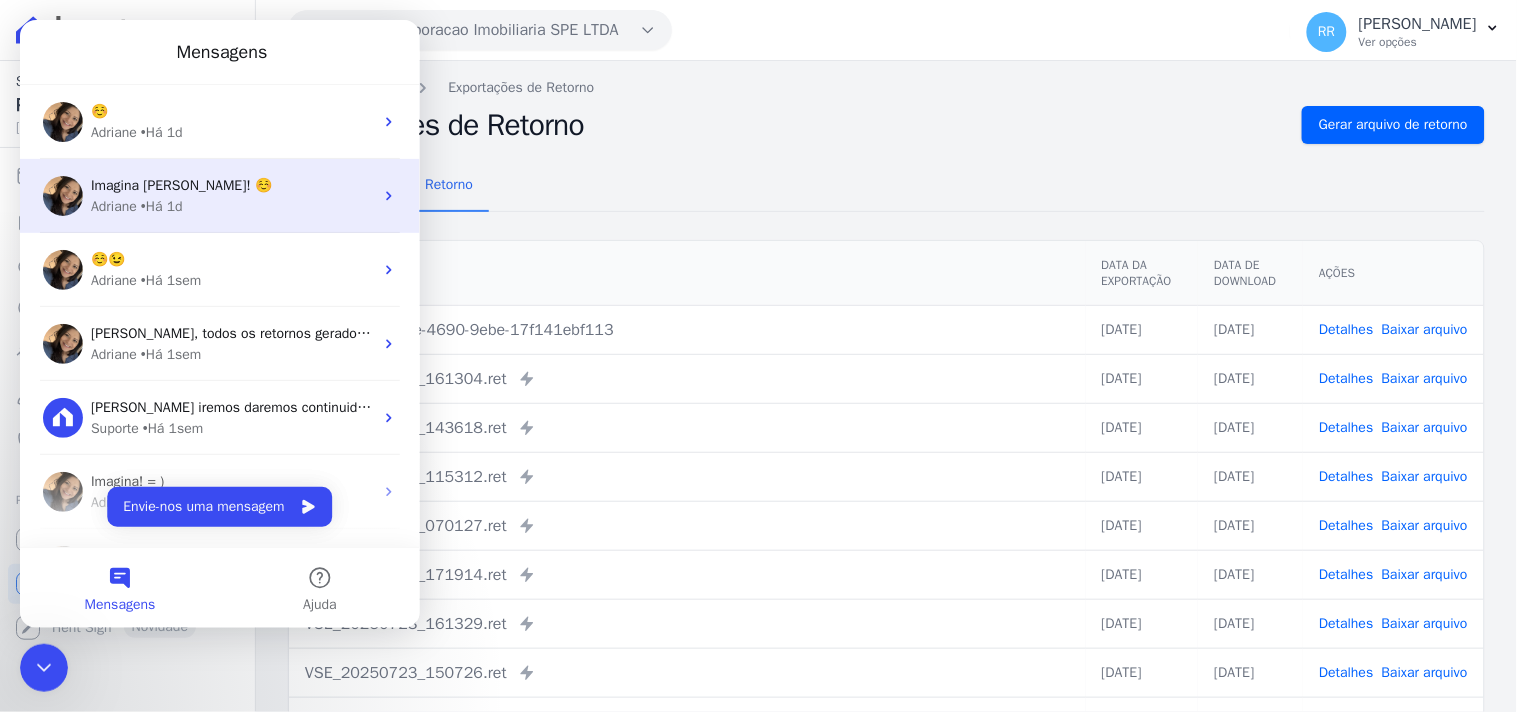 click on "Adriane" at bounding box center [113, 205] 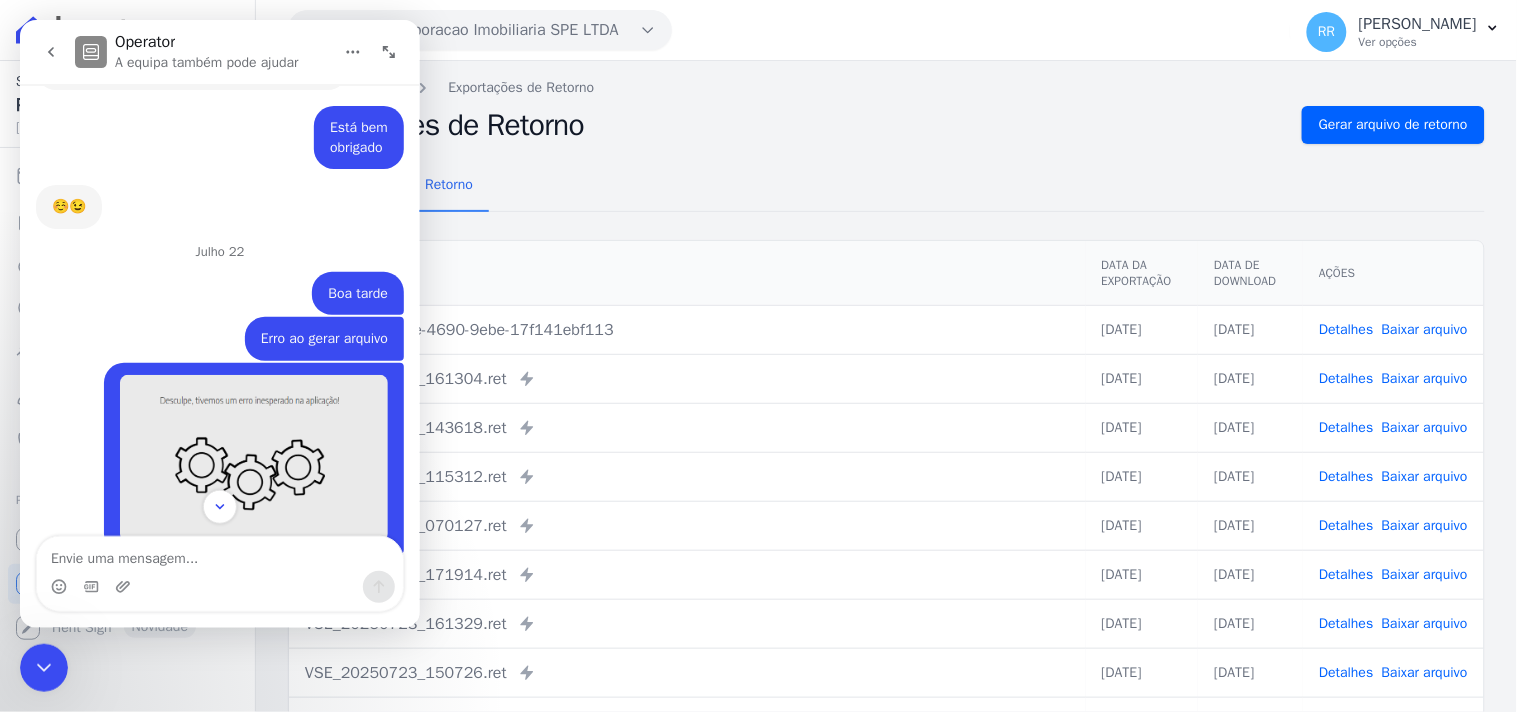 scroll, scrollTop: 844, scrollLeft: 0, axis: vertical 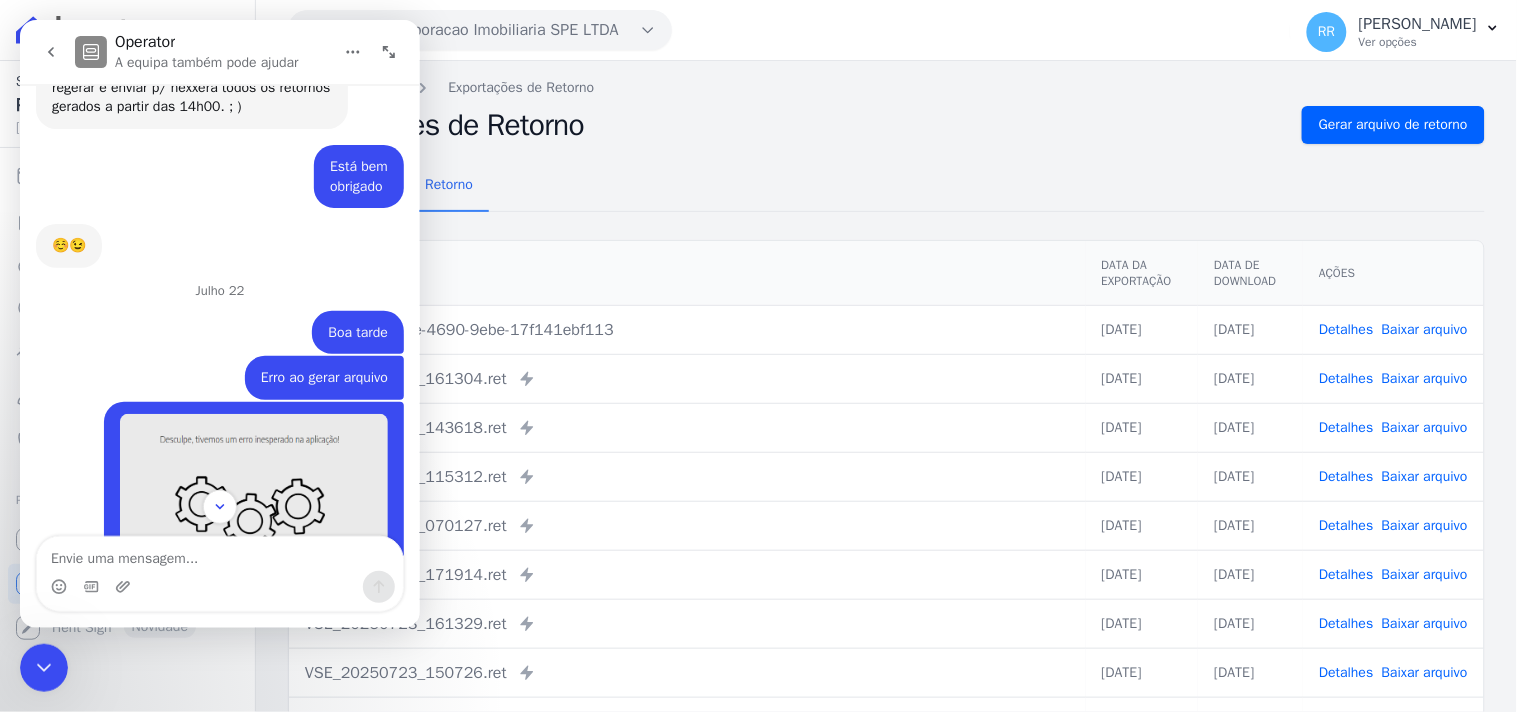 click at bounding box center [219, 553] 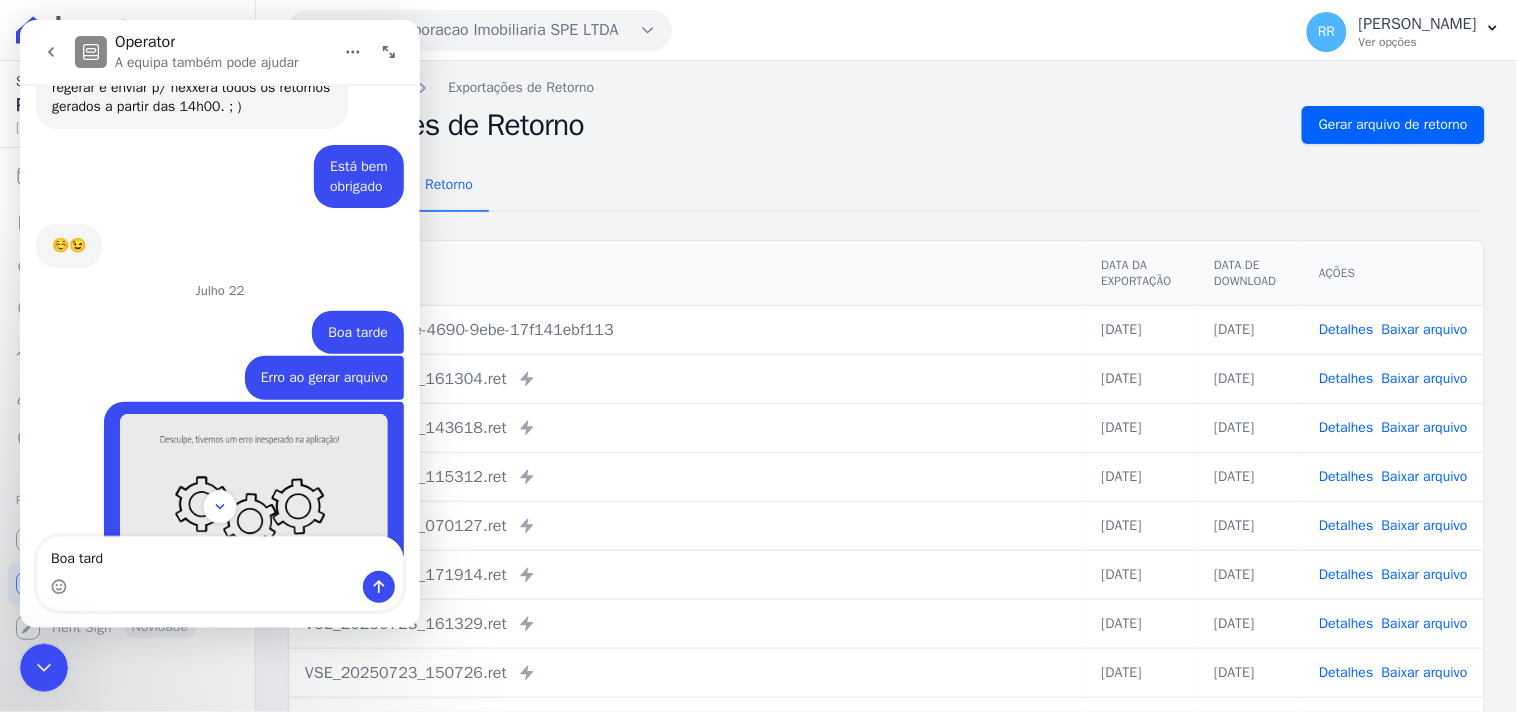 type on "Boa tarde" 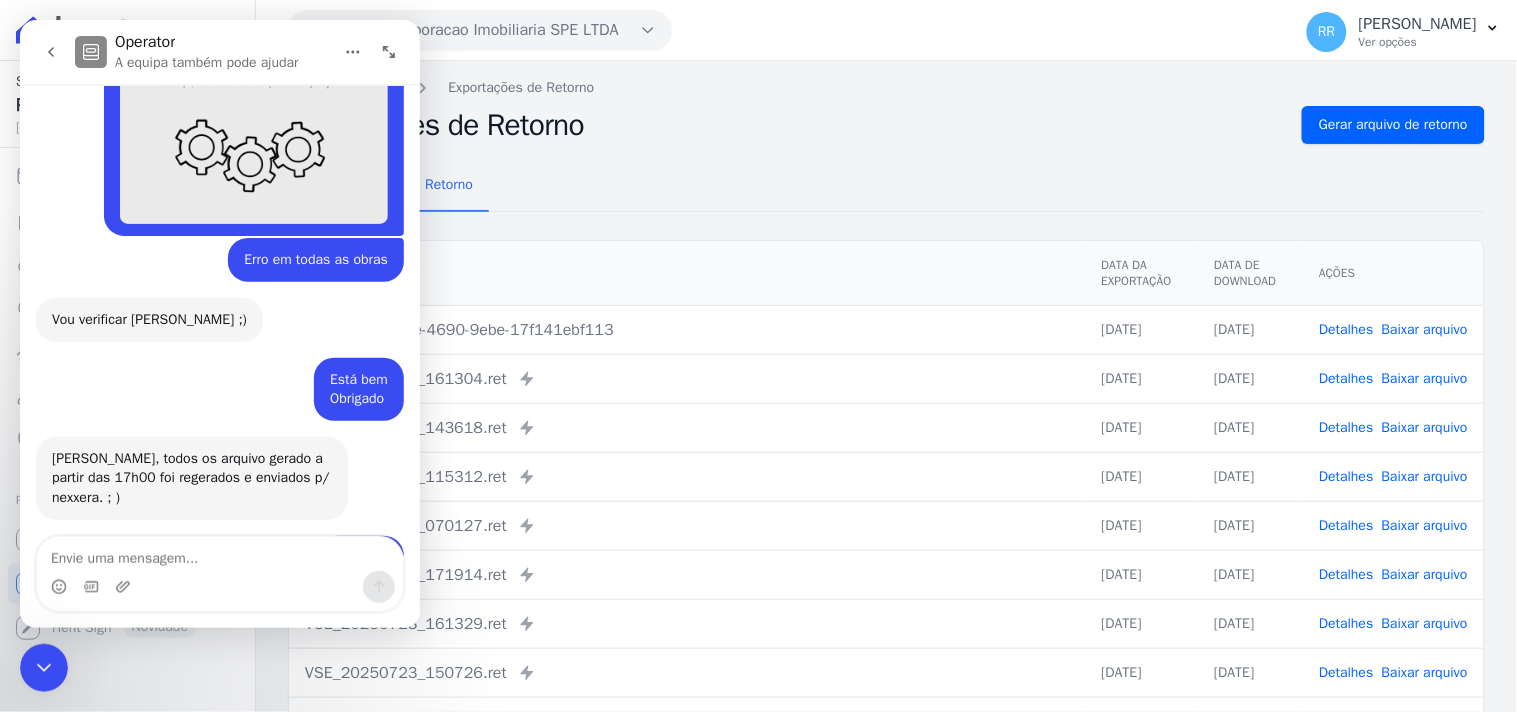 scroll, scrollTop: 1411, scrollLeft: 0, axis: vertical 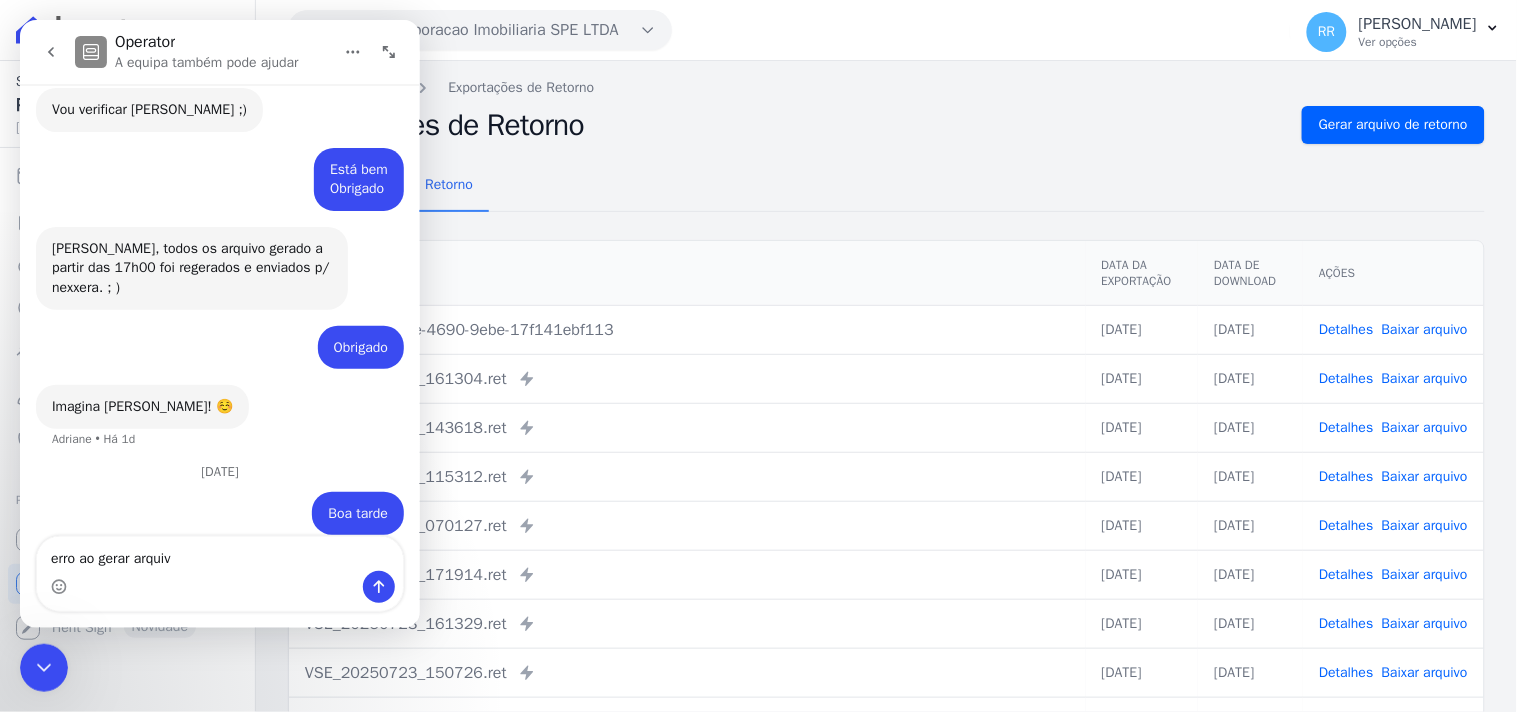 type on "erro ao gerar arquivo" 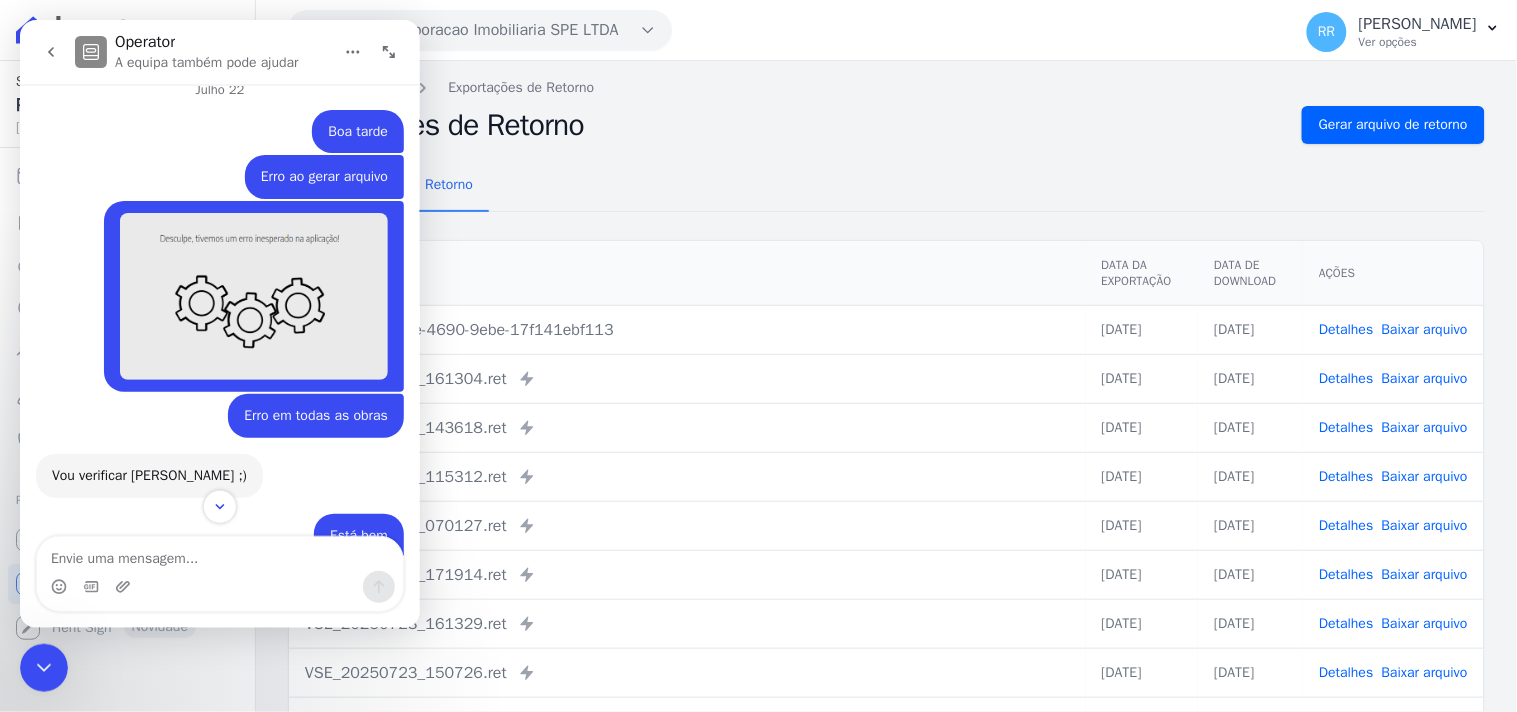 scroll, scrollTop: 1054, scrollLeft: 0, axis: vertical 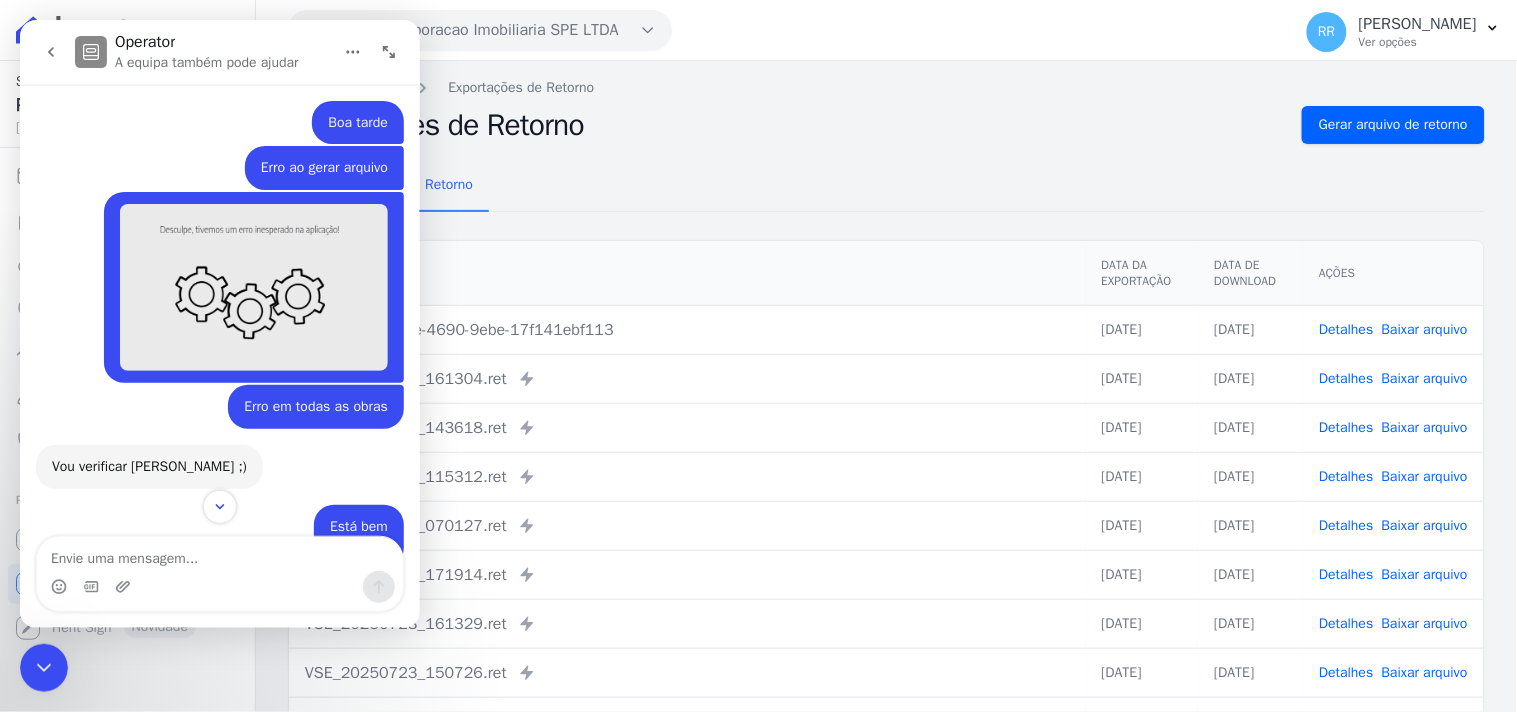 click at bounding box center [219, 553] 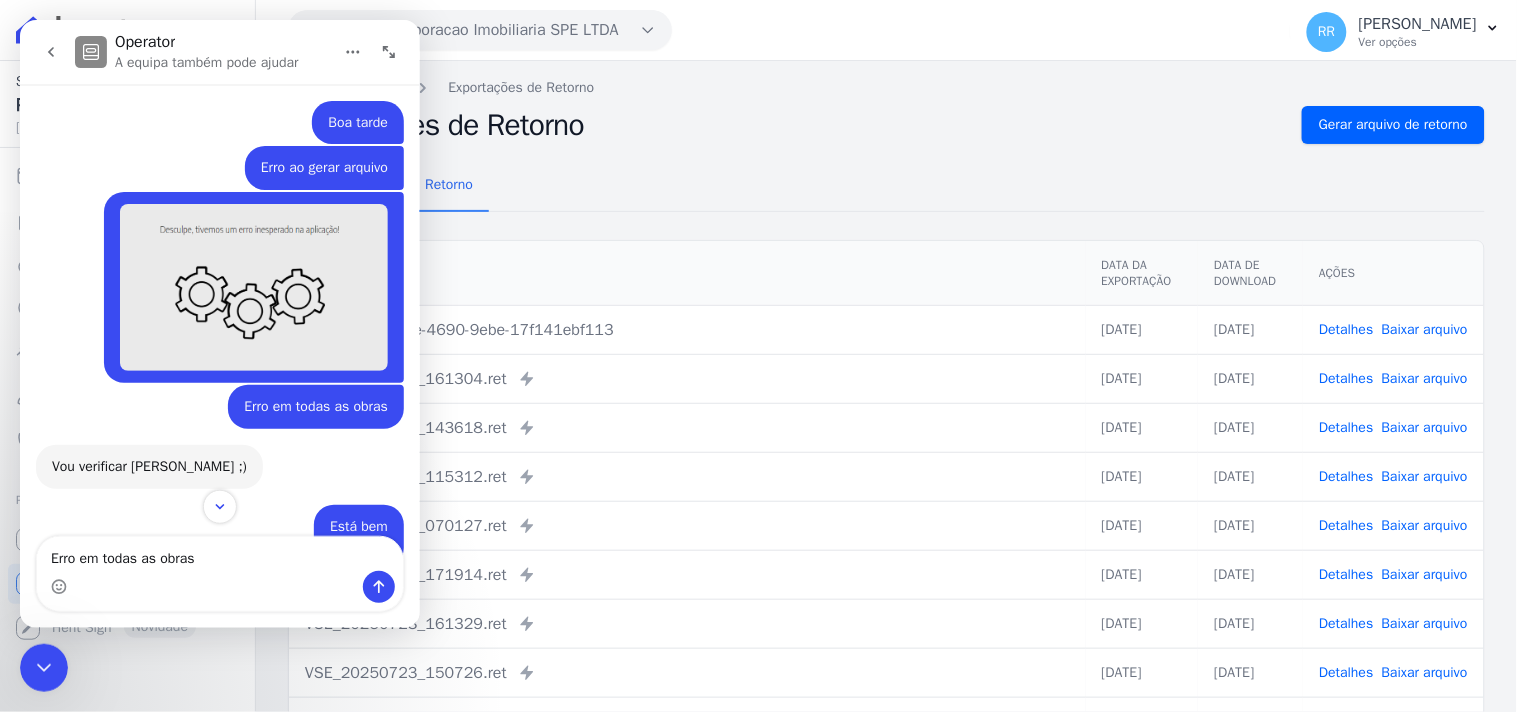 type on "Erro em todas as obras" 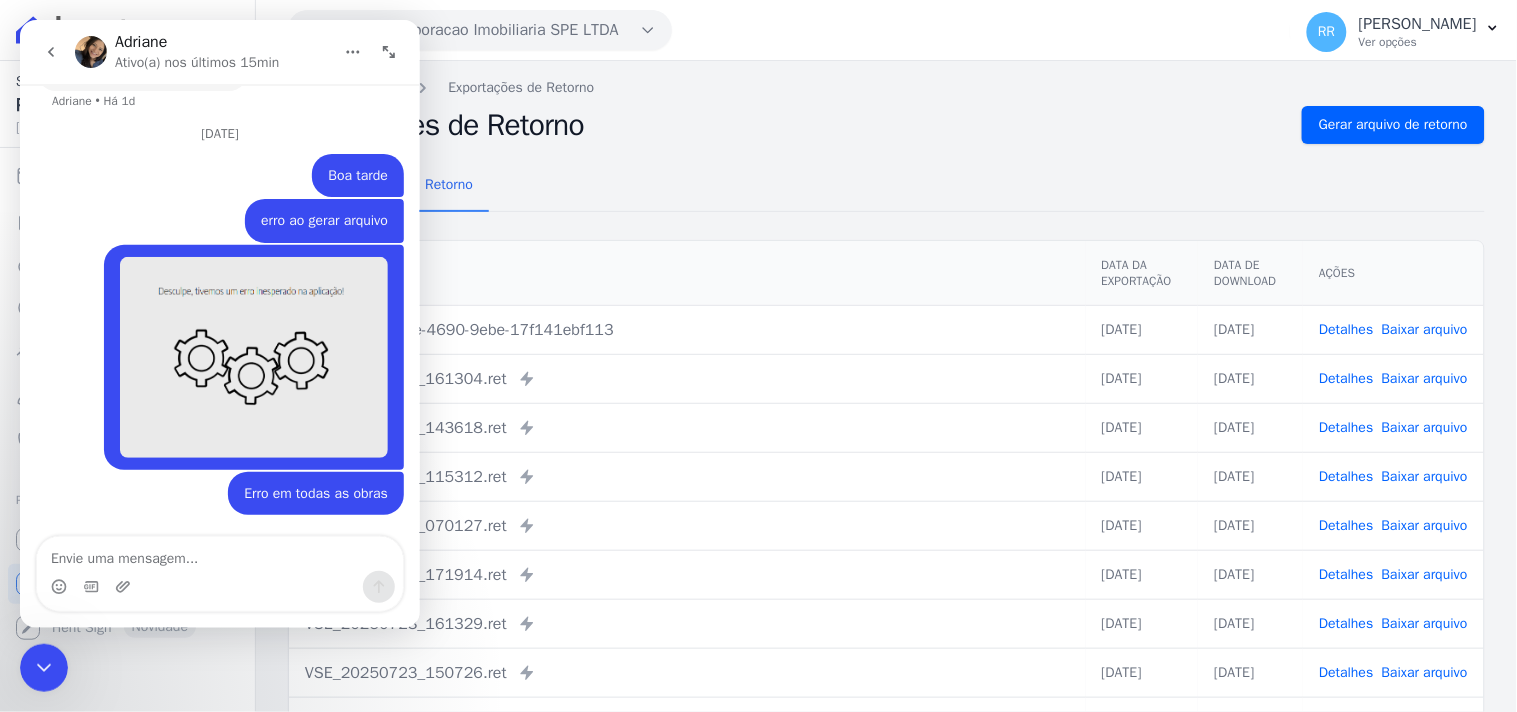scroll, scrollTop: 1730, scrollLeft: 0, axis: vertical 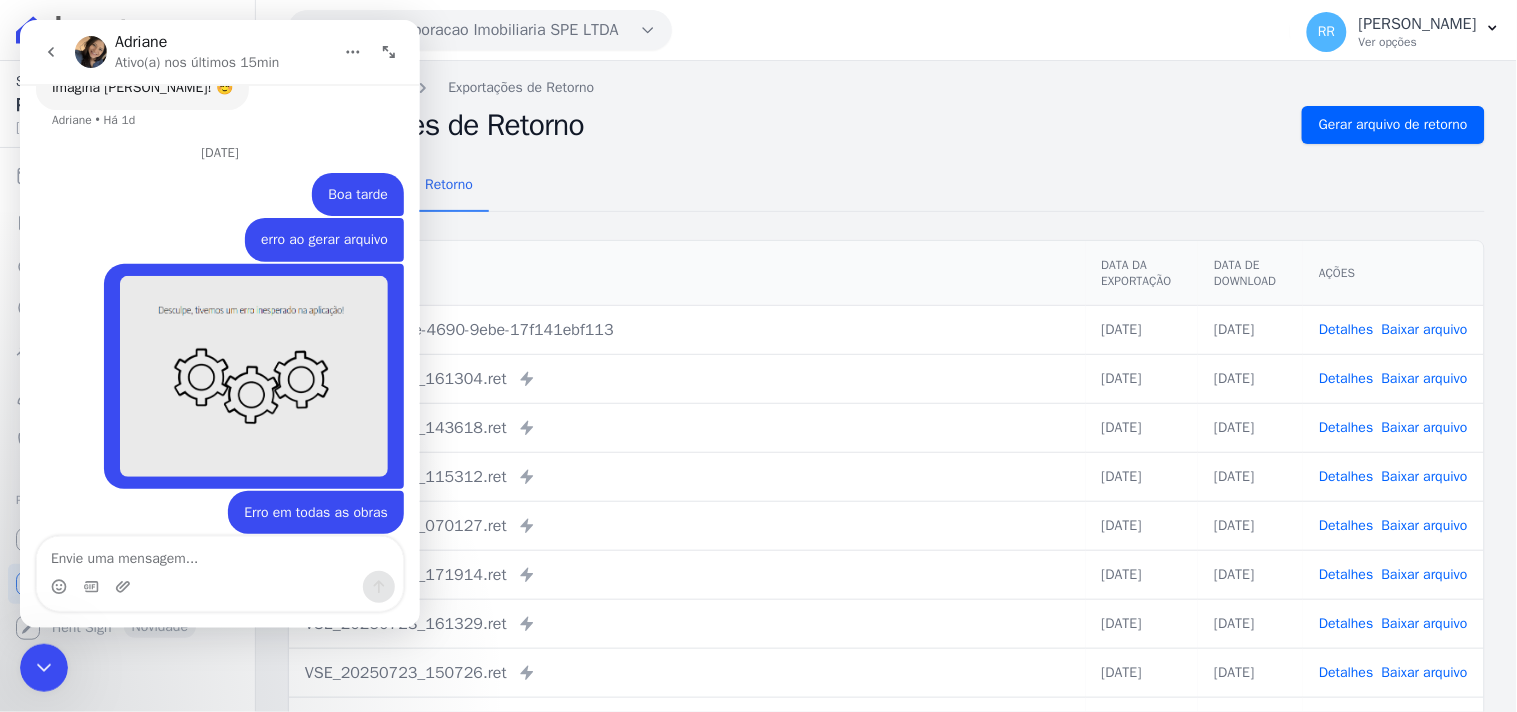 click 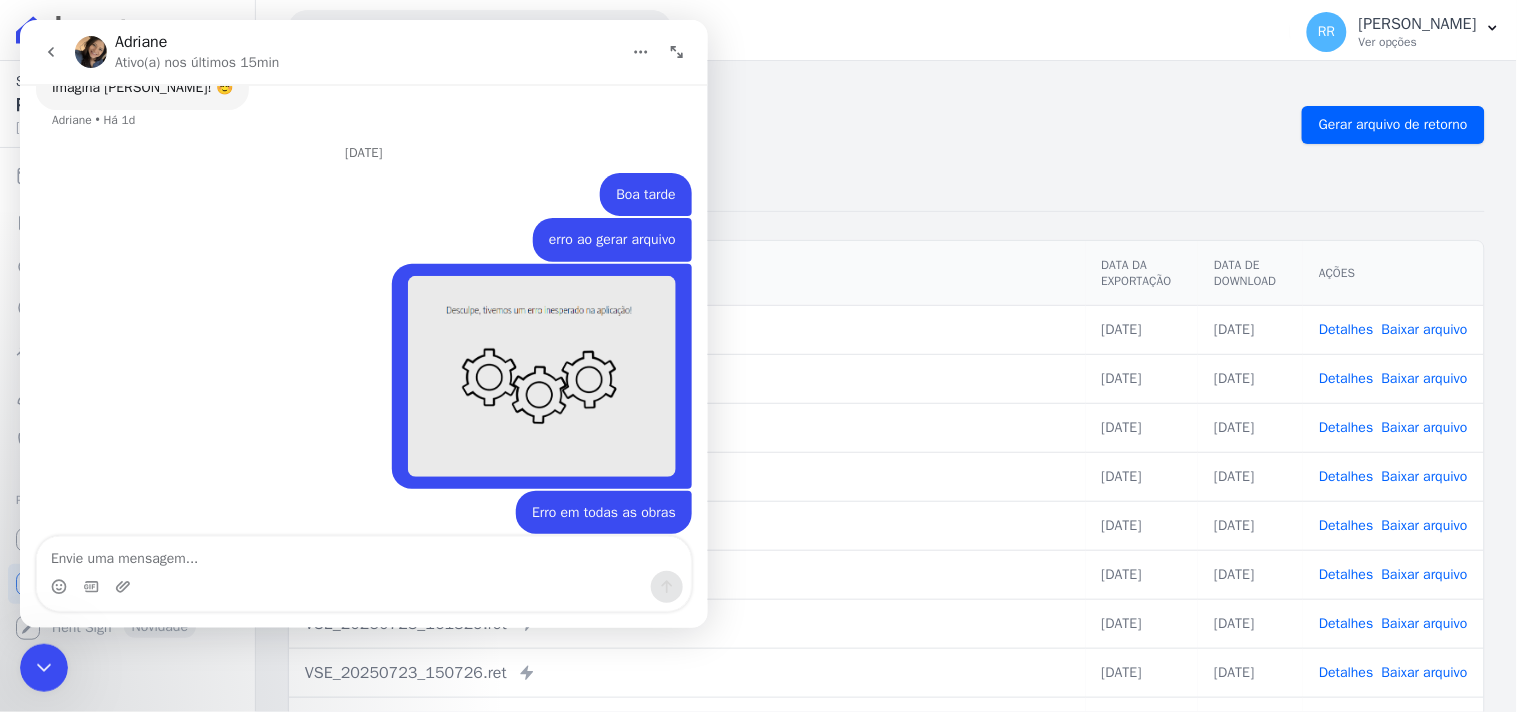 scroll, scrollTop: 1632, scrollLeft: 0, axis: vertical 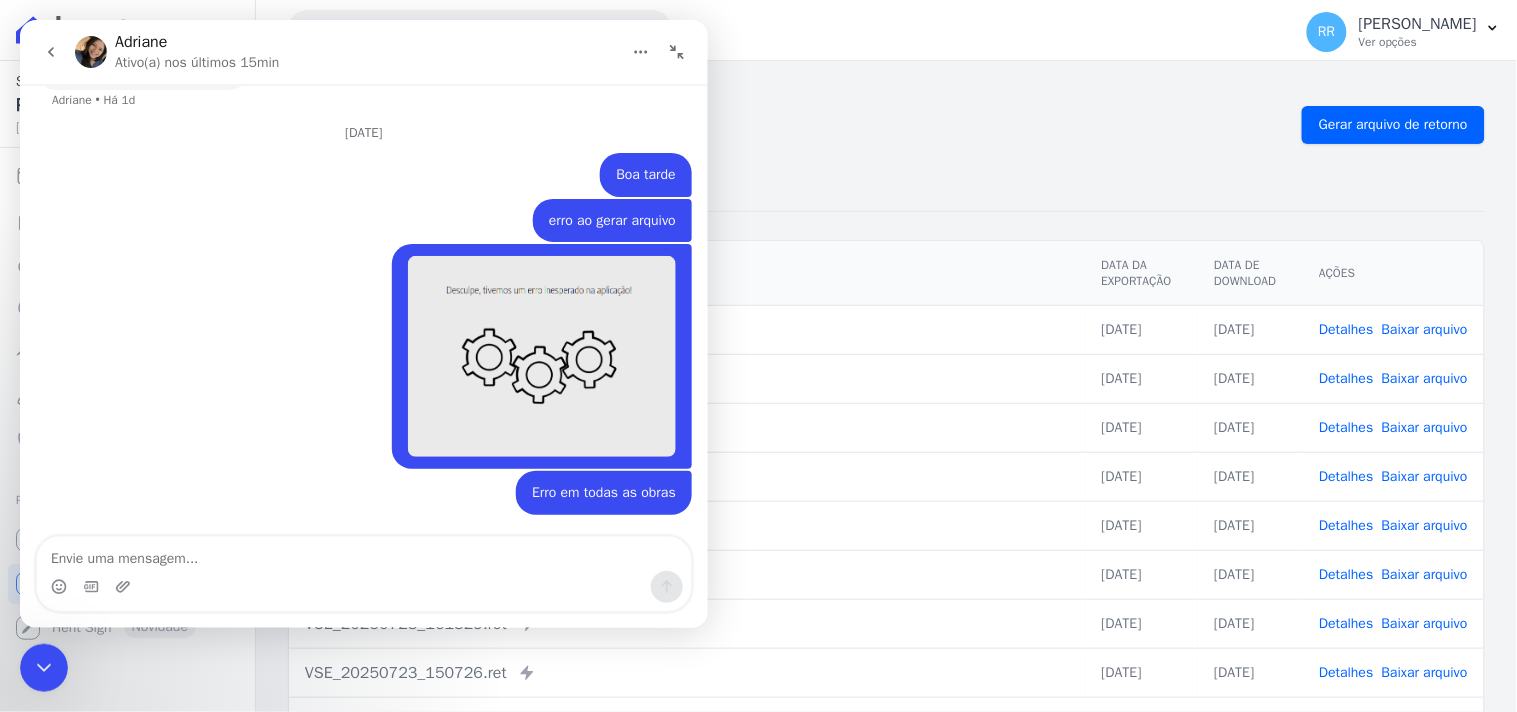 click at bounding box center (676, 51) 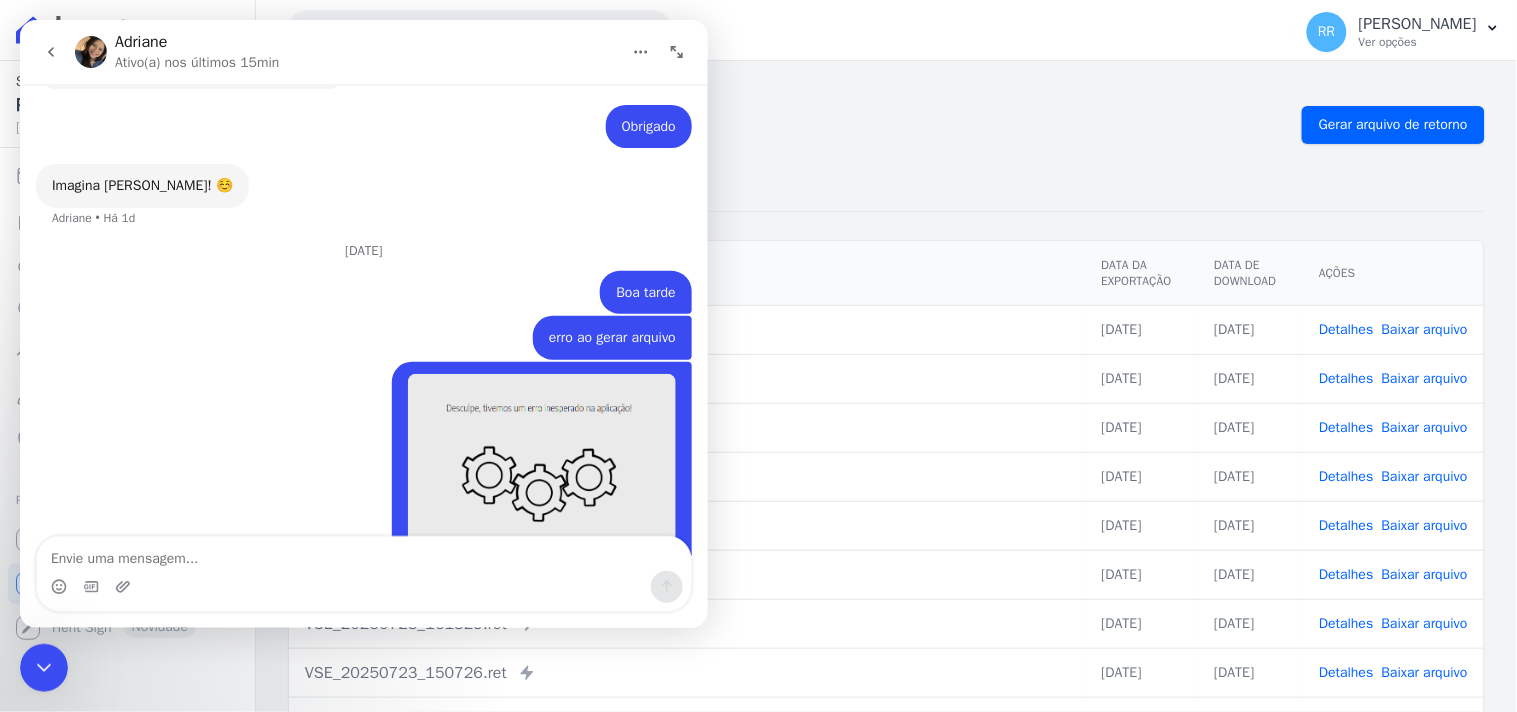 scroll, scrollTop: 1730, scrollLeft: 0, axis: vertical 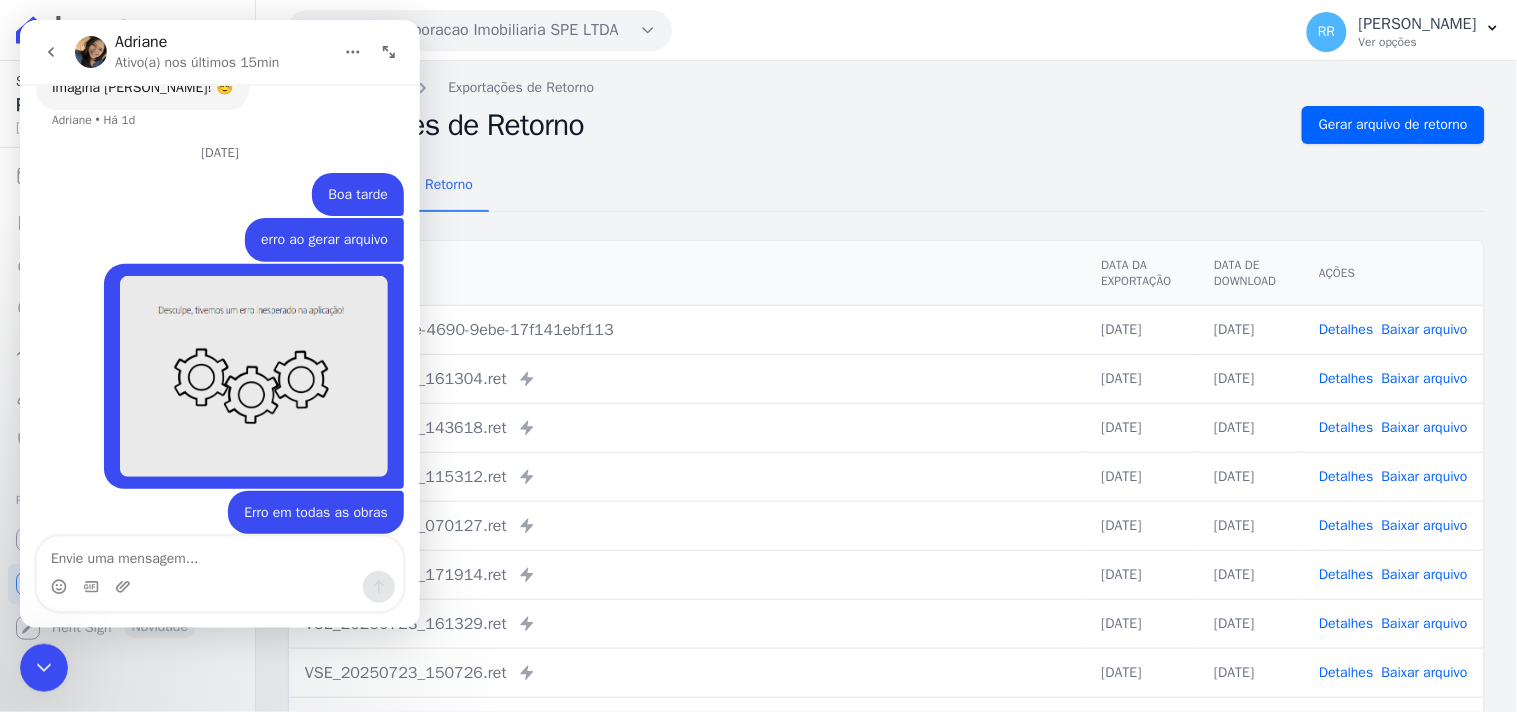 click at bounding box center [43, 667] 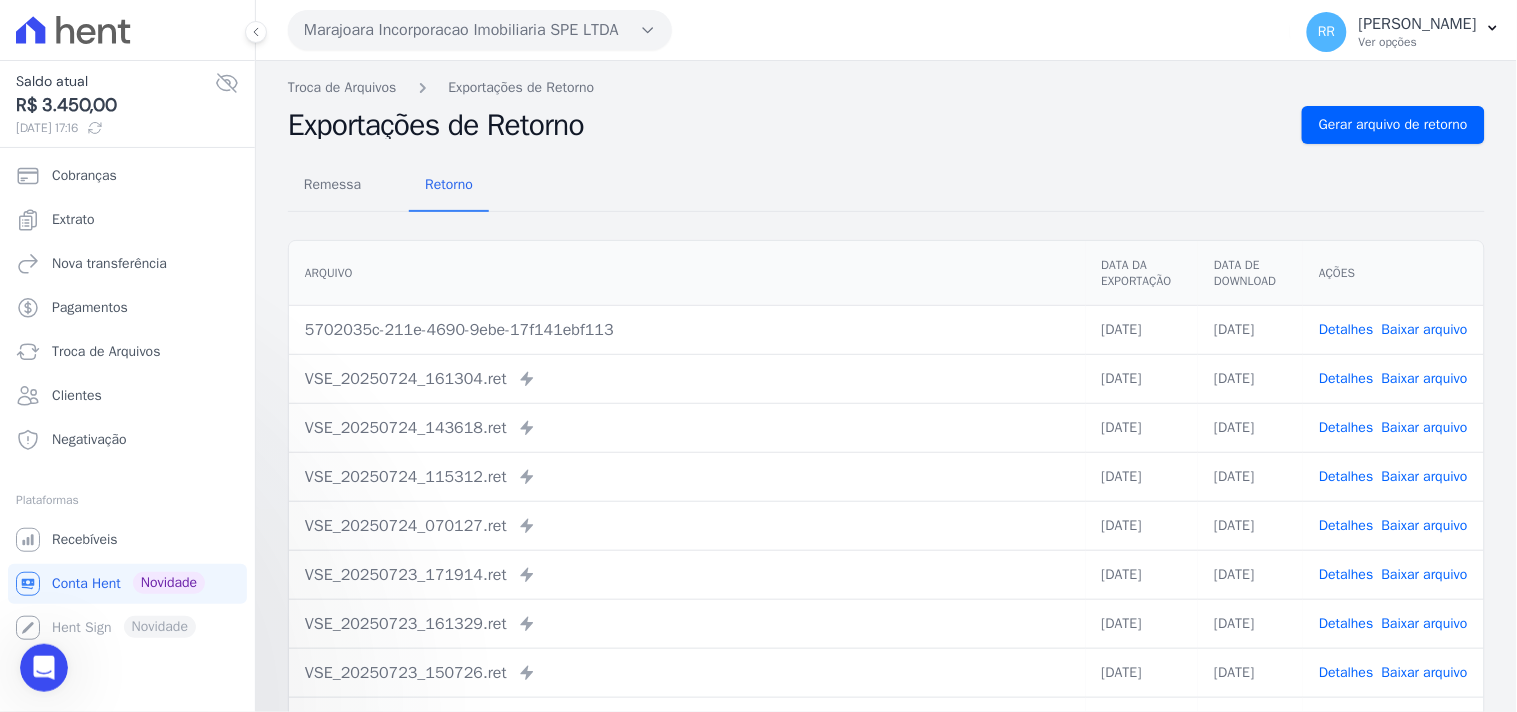 scroll, scrollTop: 0, scrollLeft: 0, axis: both 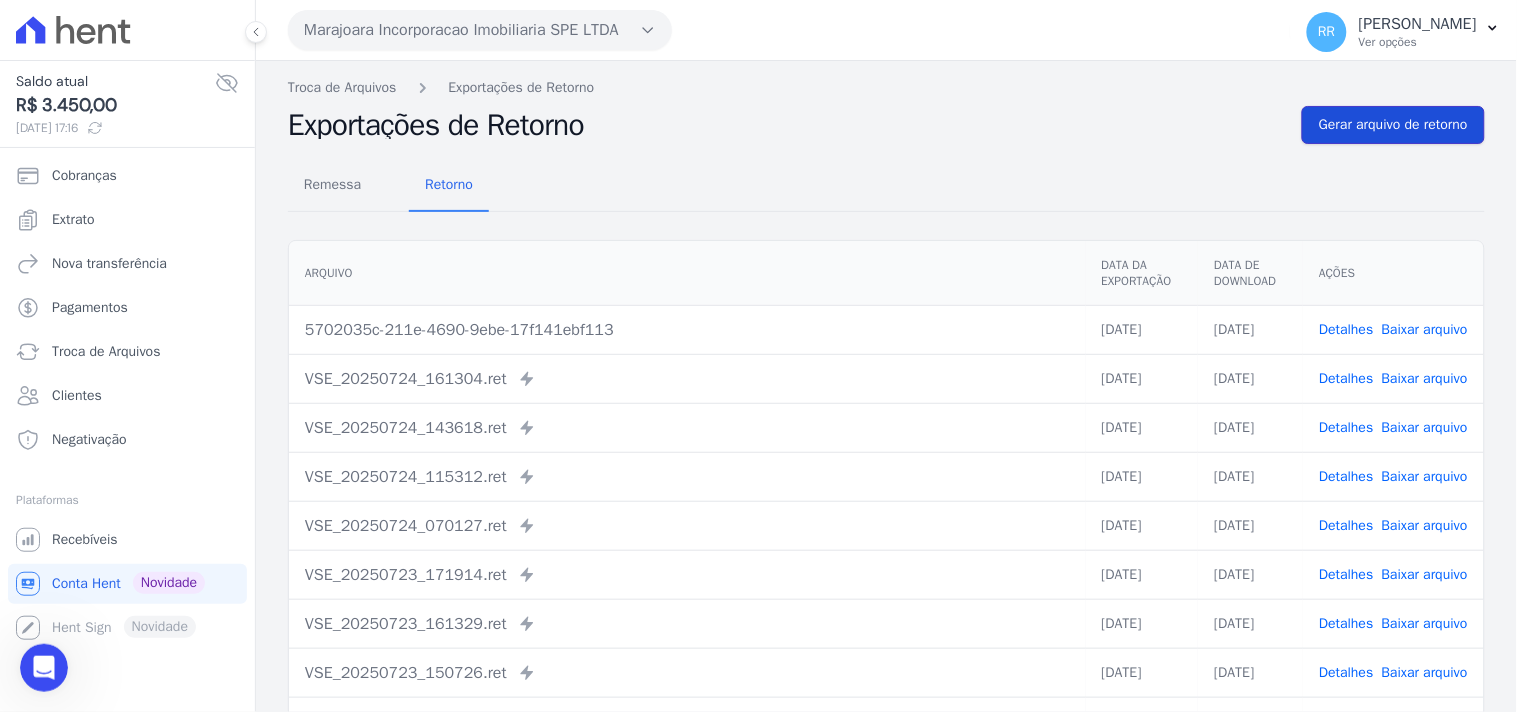click on "Gerar arquivo de retorno" at bounding box center [1393, 125] 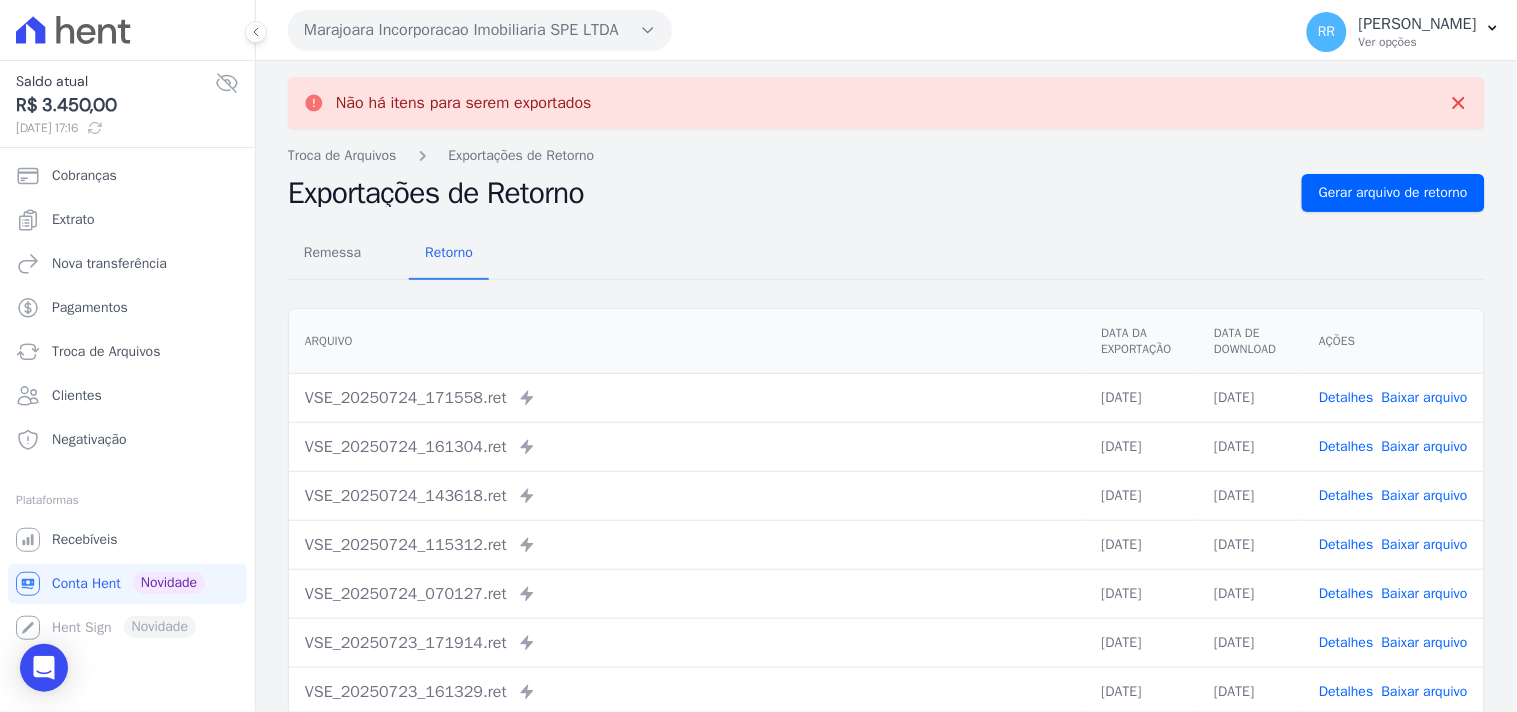 click on "Detalhes" at bounding box center [1346, 397] 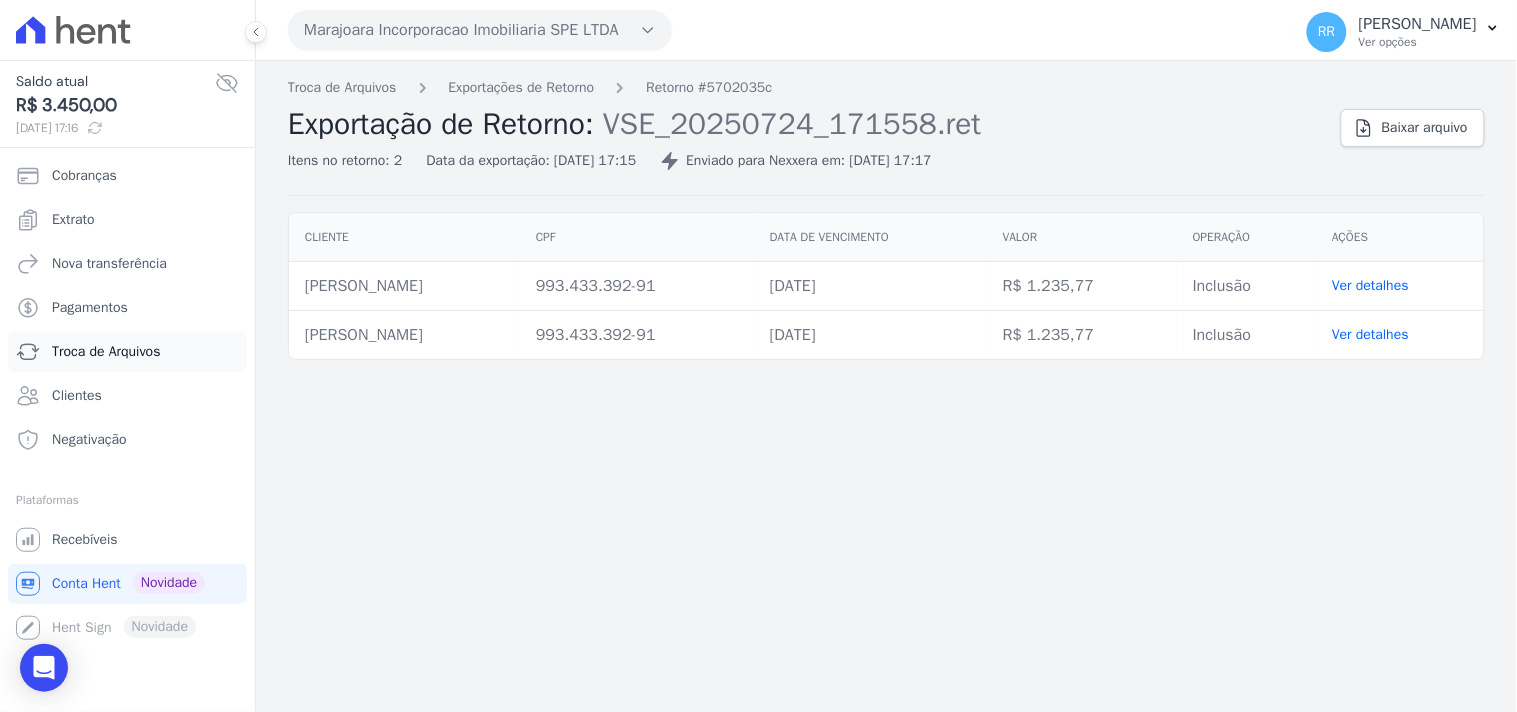 click on "Troca de Arquivos" at bounding box center [106, 352] 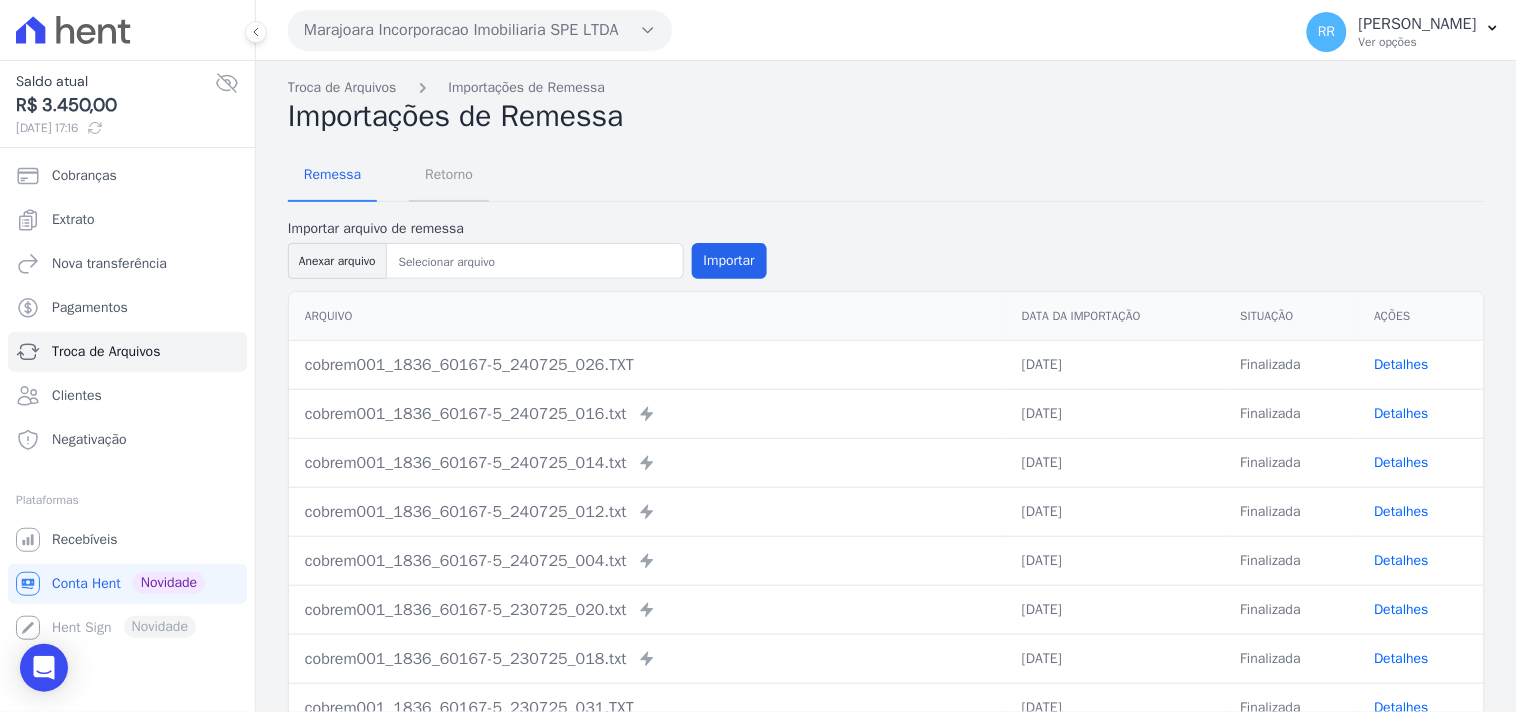 click on "Retorno" at bounding box center (449, 174) 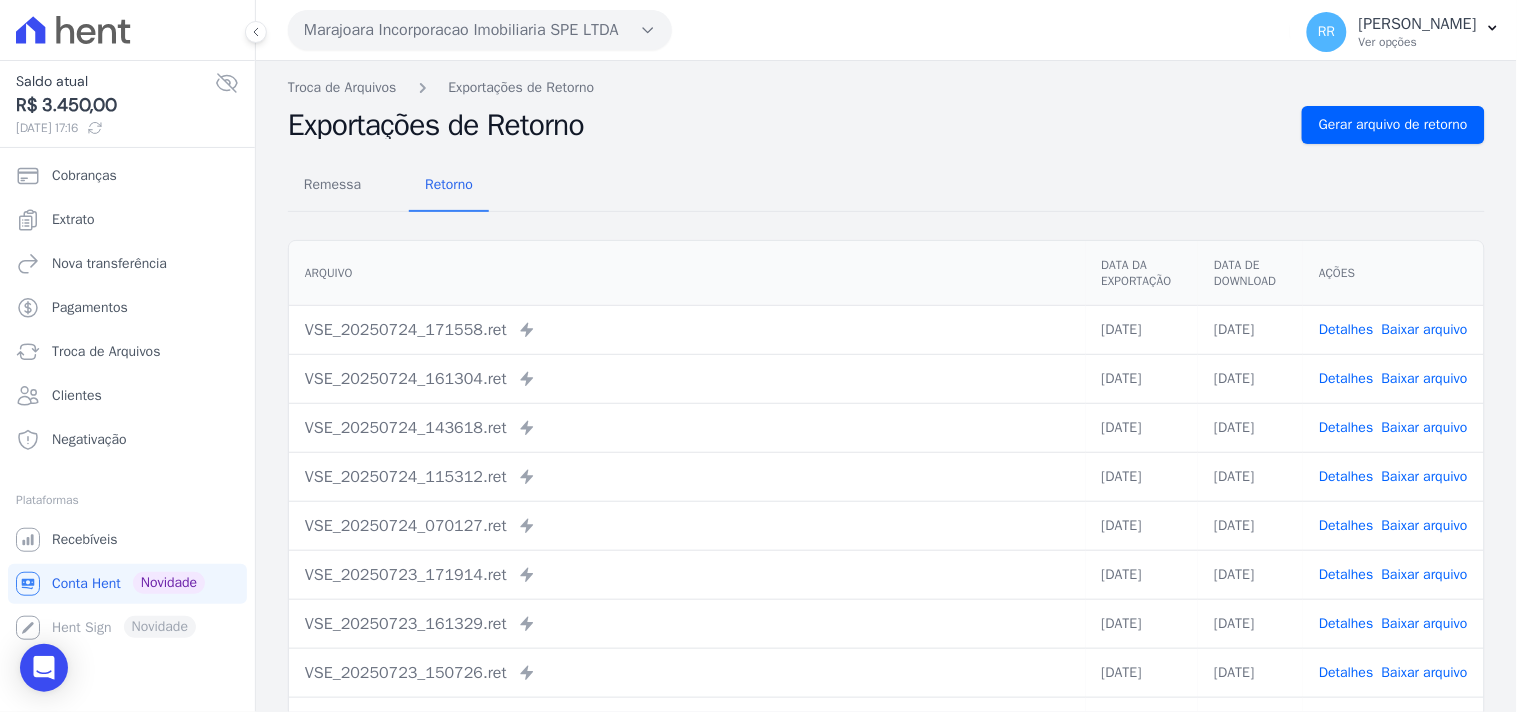 click on "Baixar arquivo" at bounding box center [1425, 329] 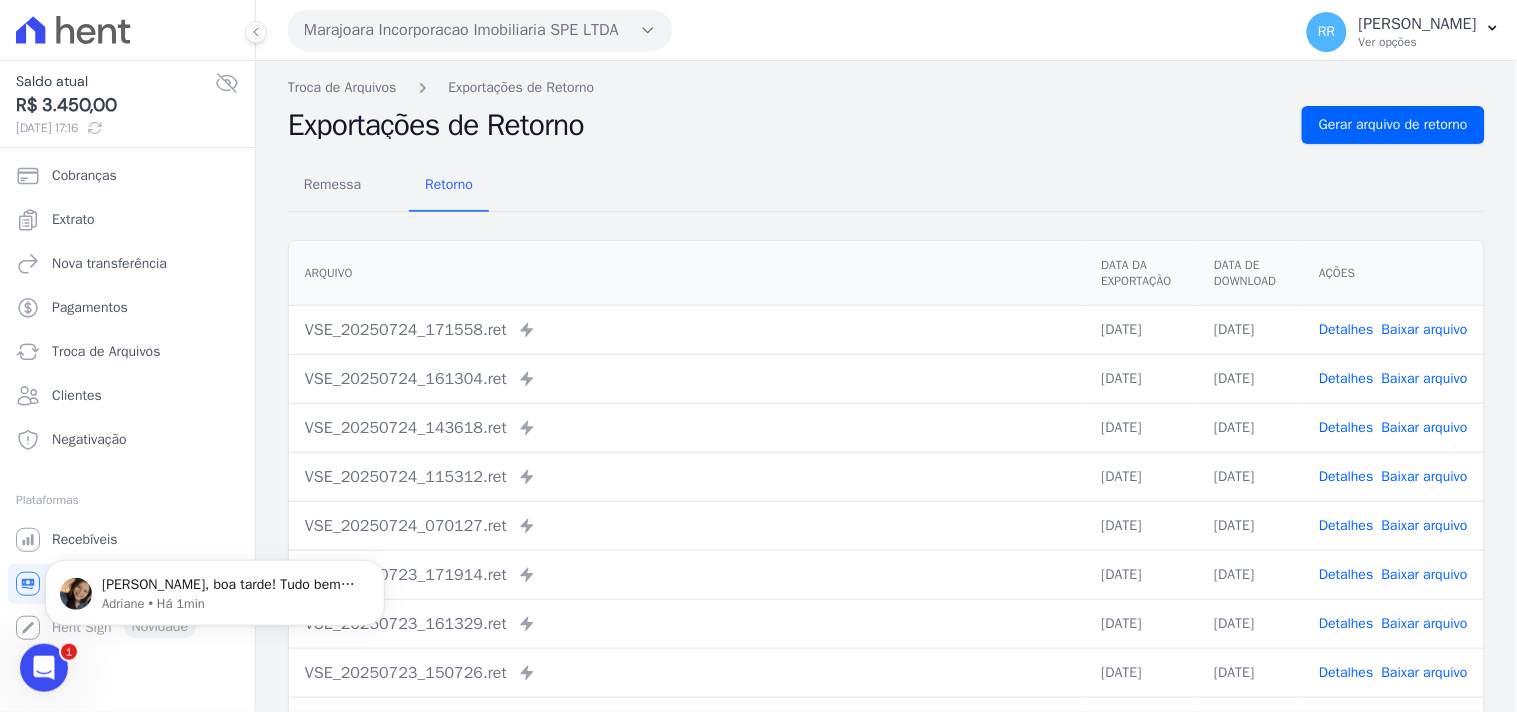 scroll, scrollTop: 0, scrollLeft: 0, axis: both 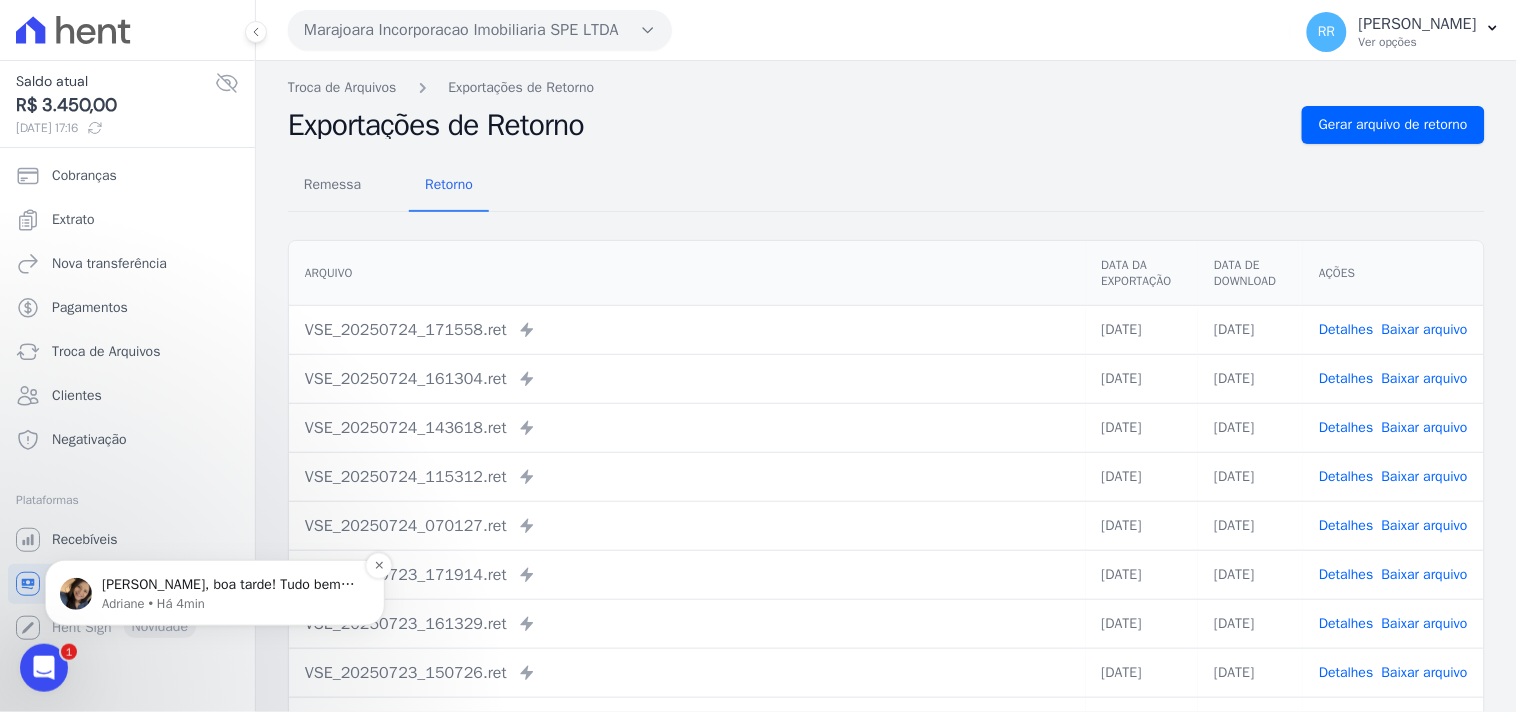click on "Adriane • Há 4min" at bounding box center [231, 603] 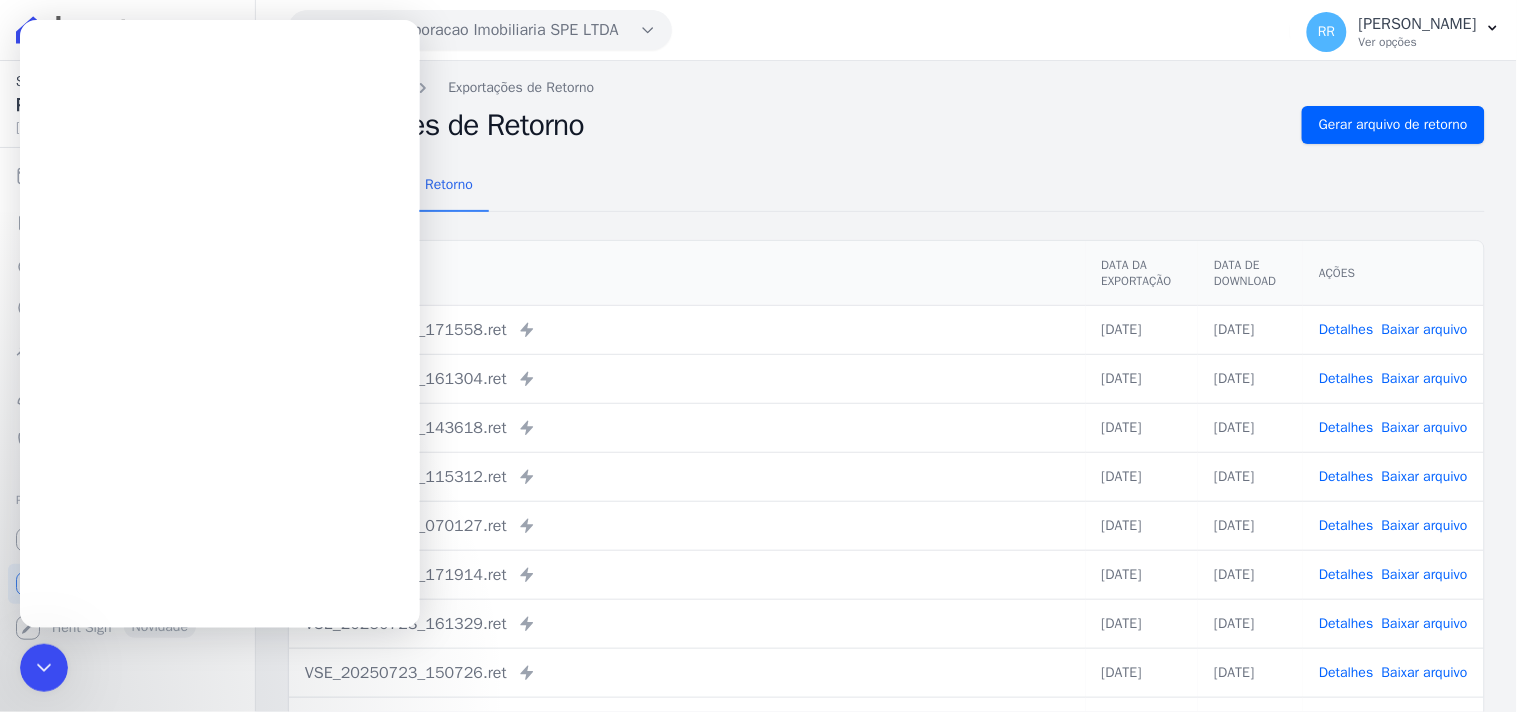 scroll, scrollTop: 0, scrollLeft: 0, axis: both 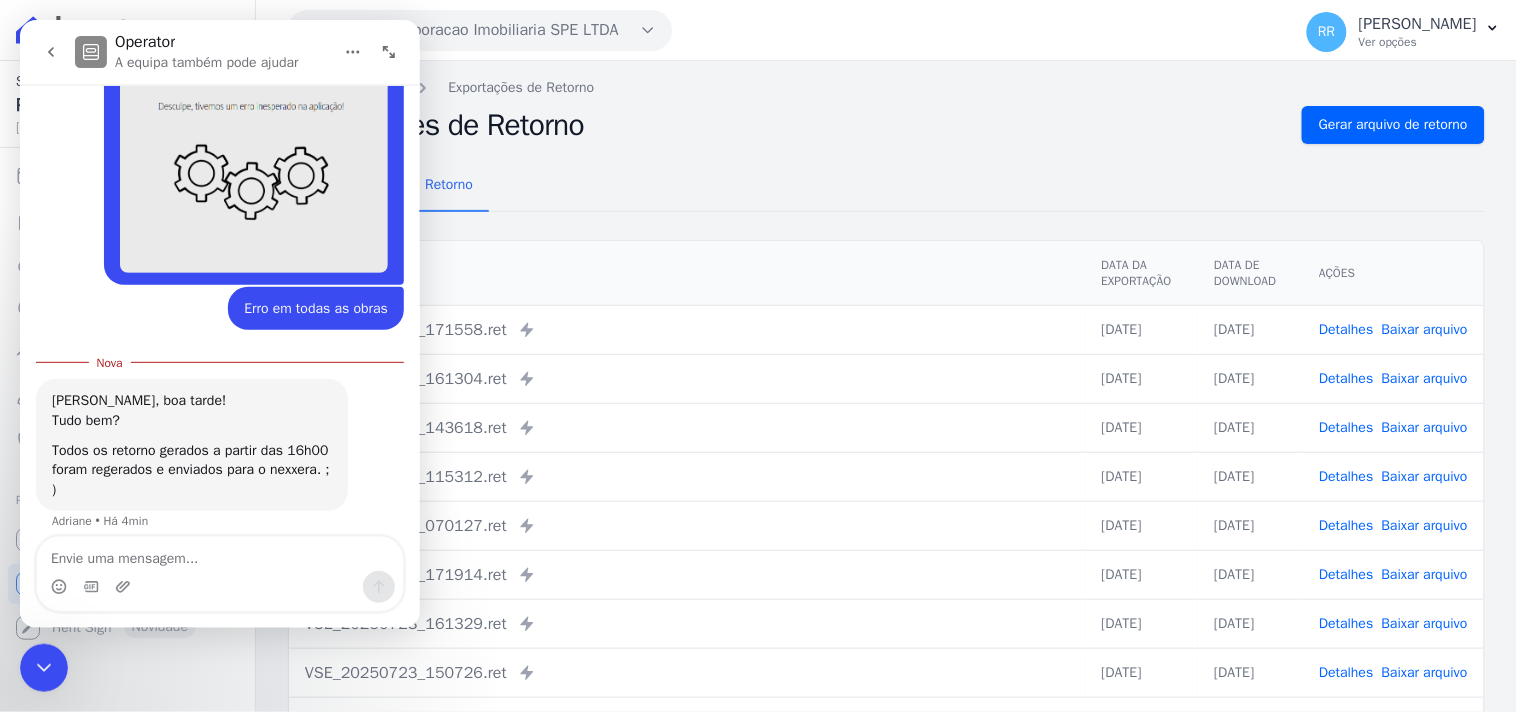click at bounding box center [219, 553] 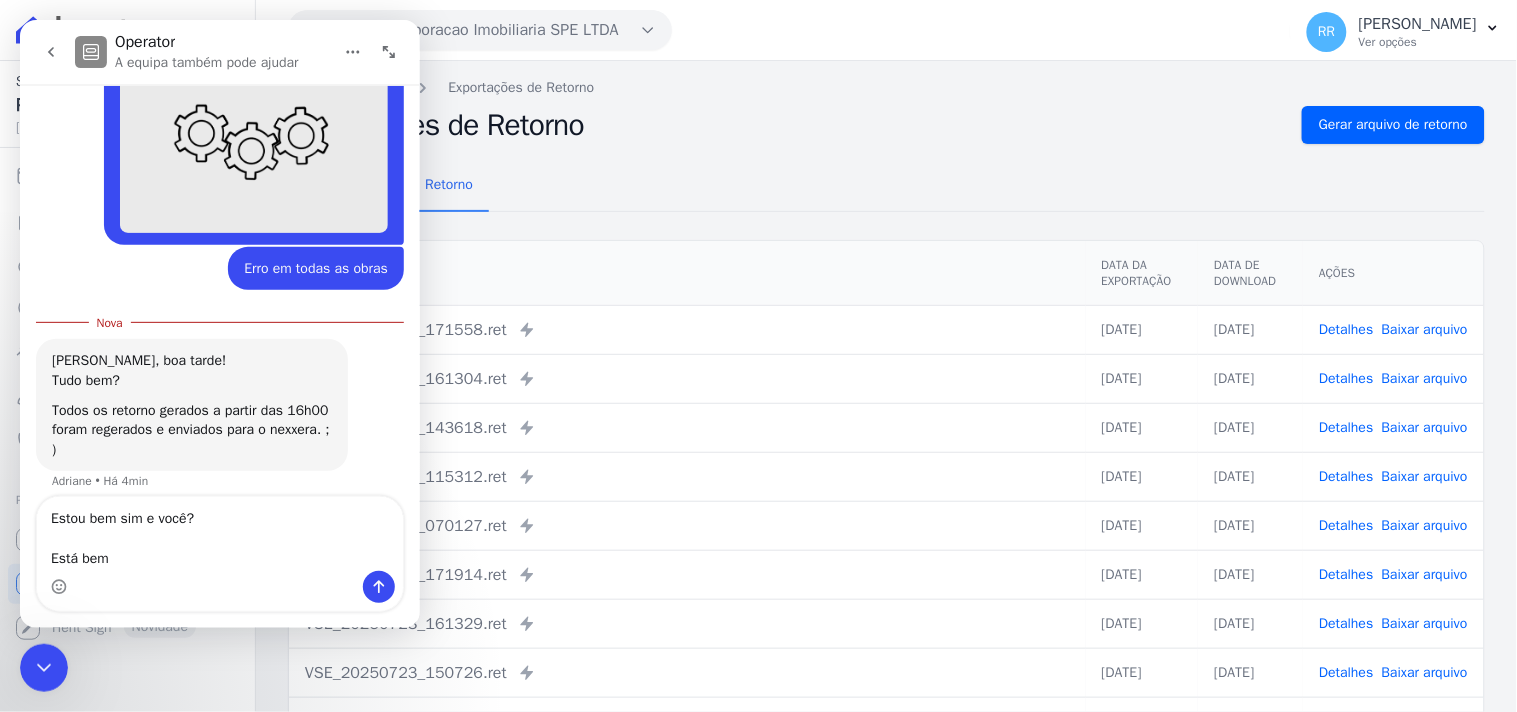 scroll, scrollTop: 1971, scrollLeft: 0, axis: vertical 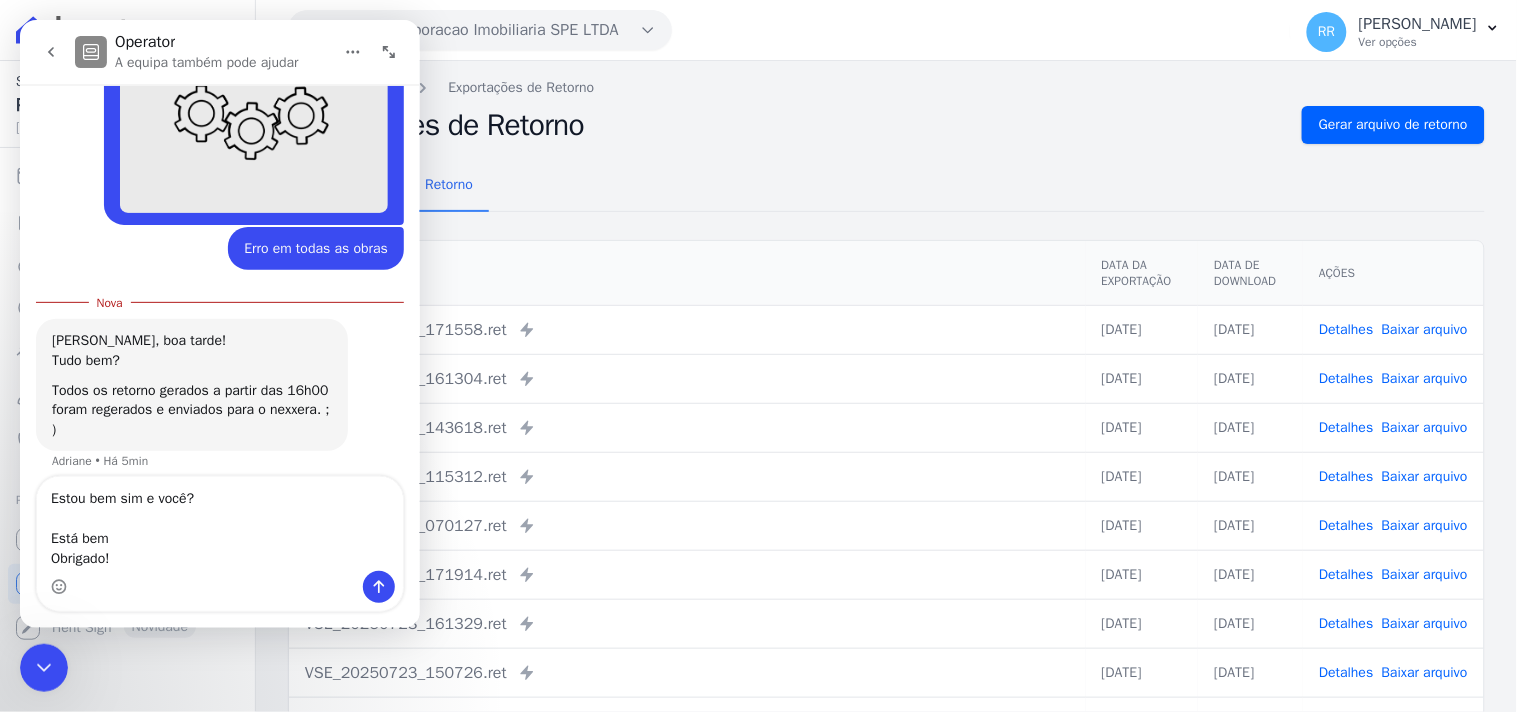 type on "Estou bem sim e você?
Está bem
Obrigado!!" 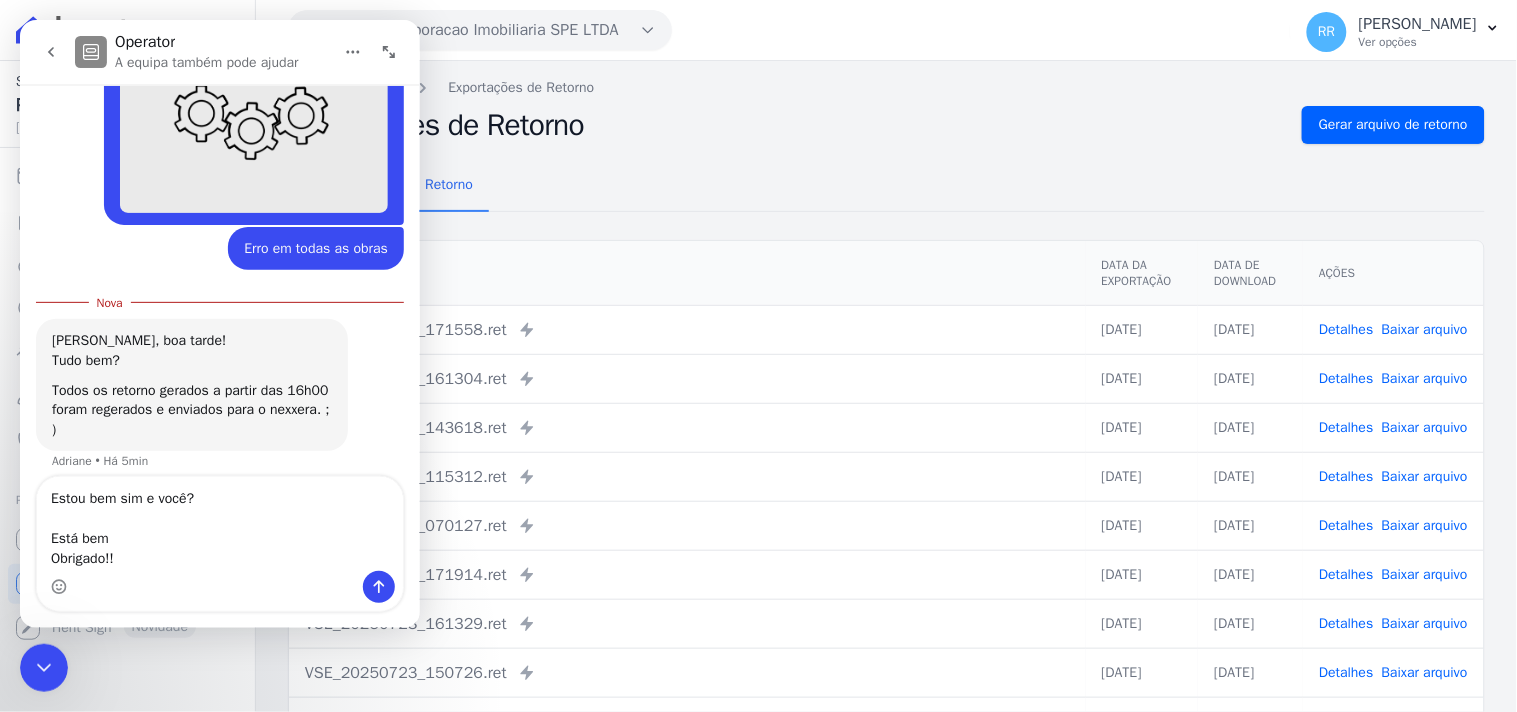 type 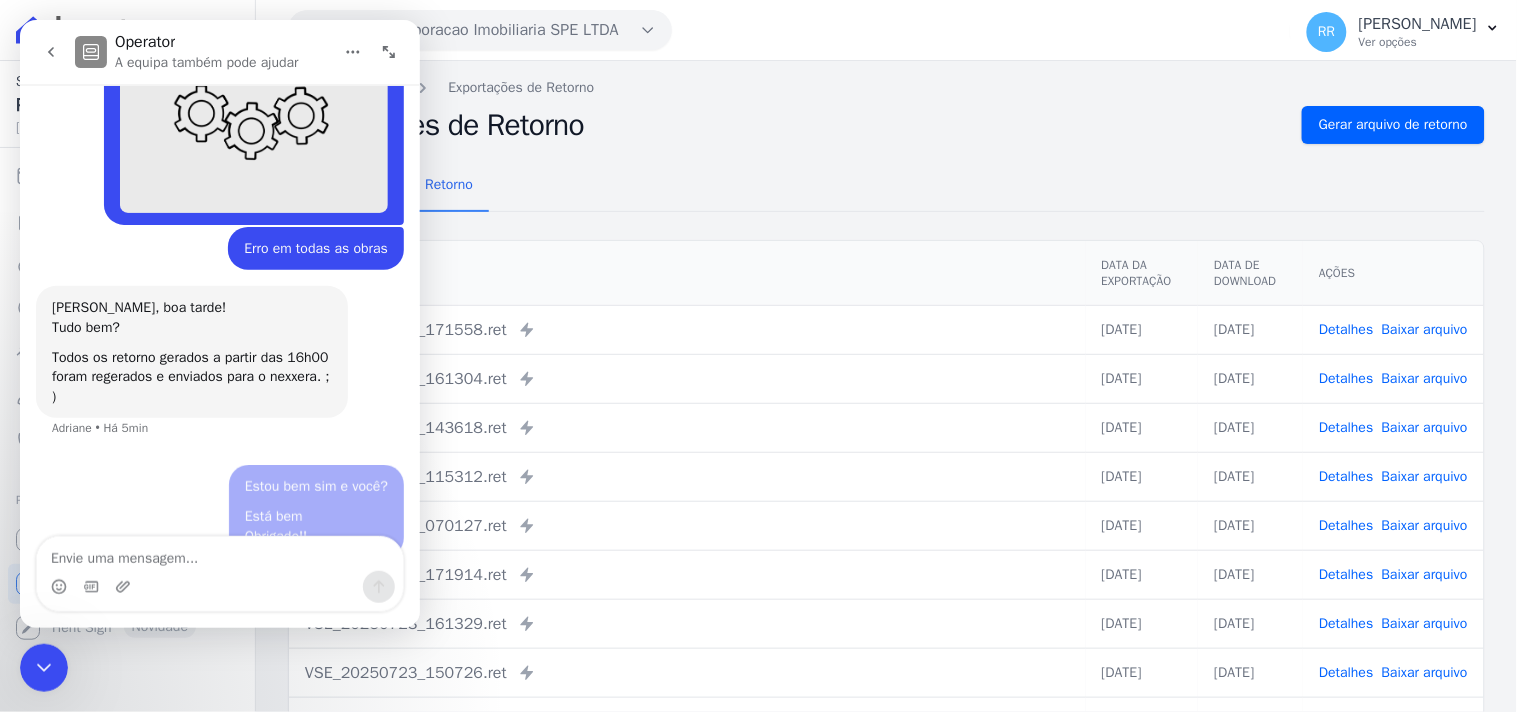 scroll, scrollTop: 2, scrollLeft: 0, axis: vertical 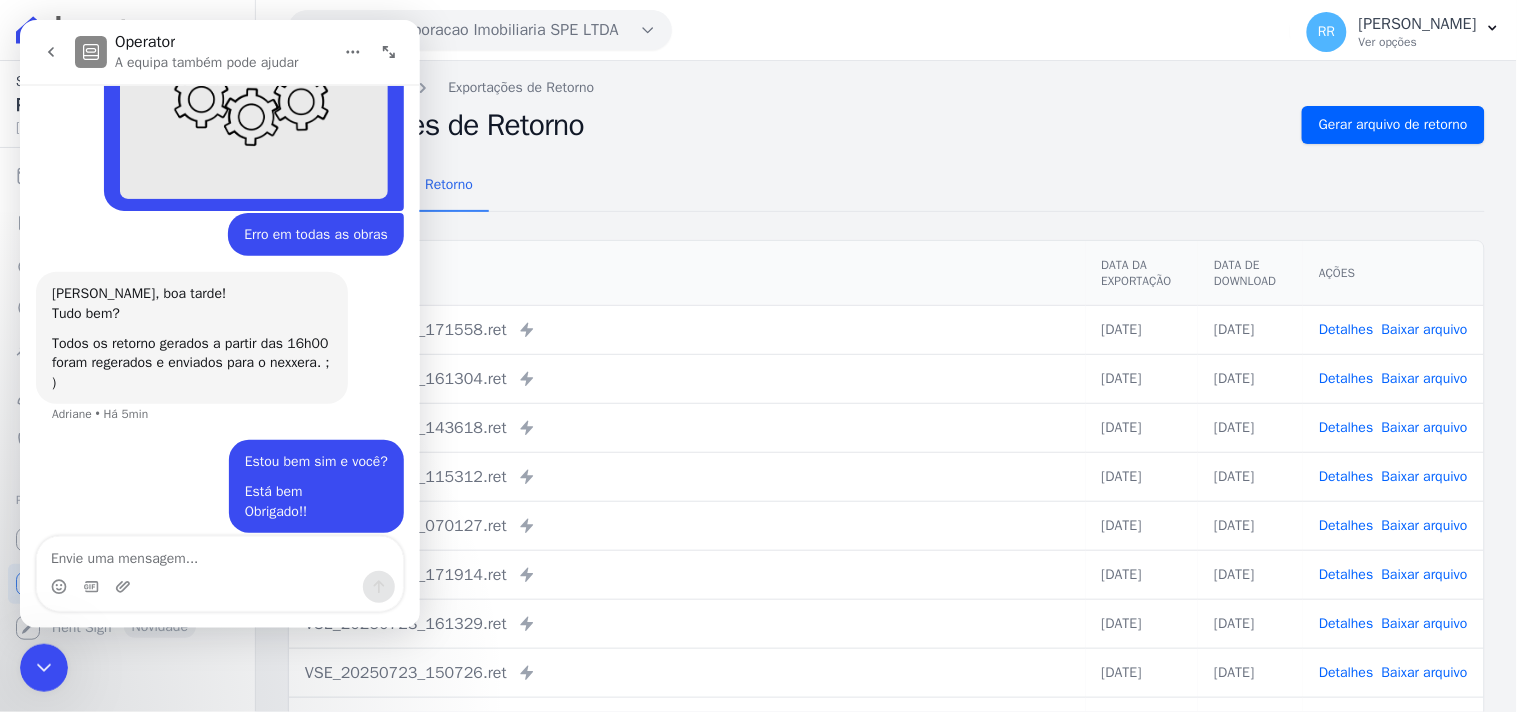 click at bounding box center (43, 667) 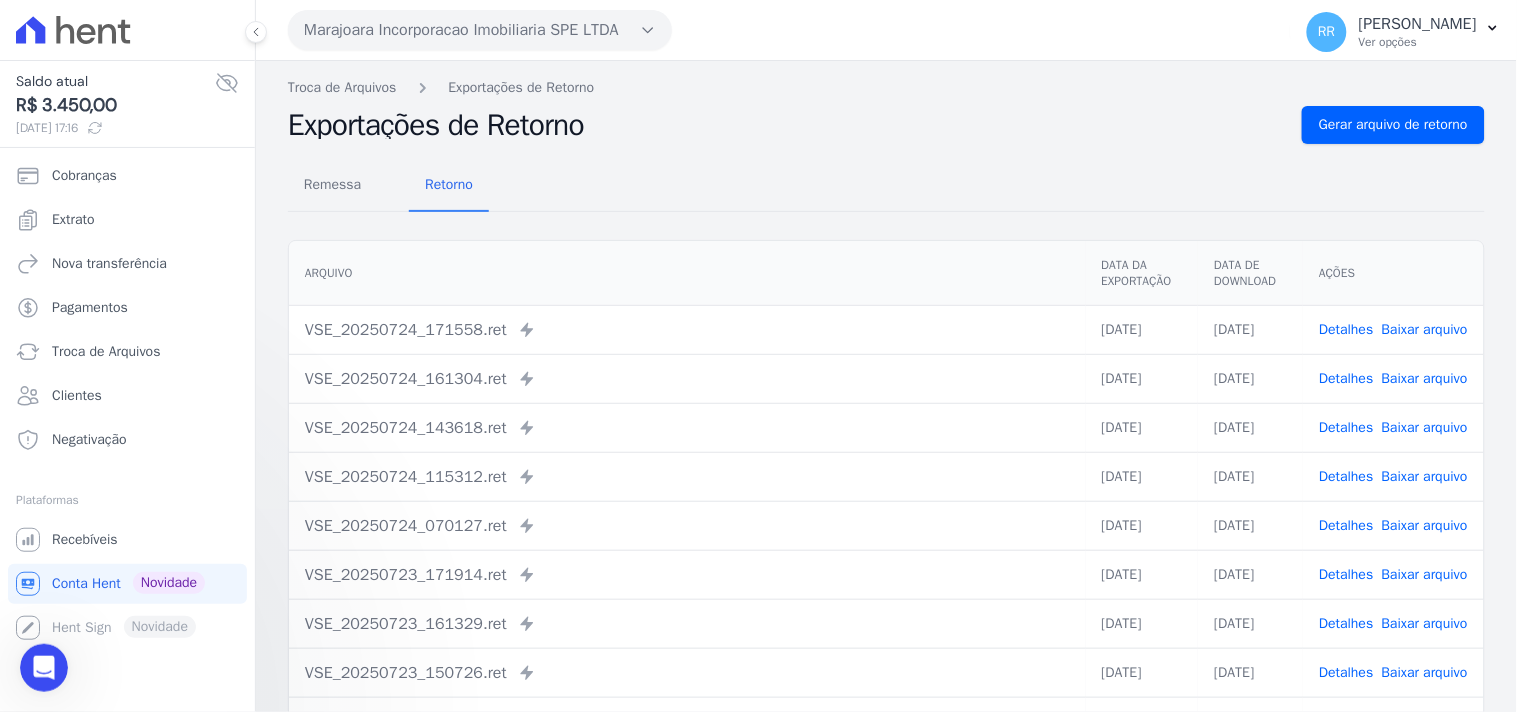 scroll, scrollTop: 0, scrollLeft: 0, axis: both 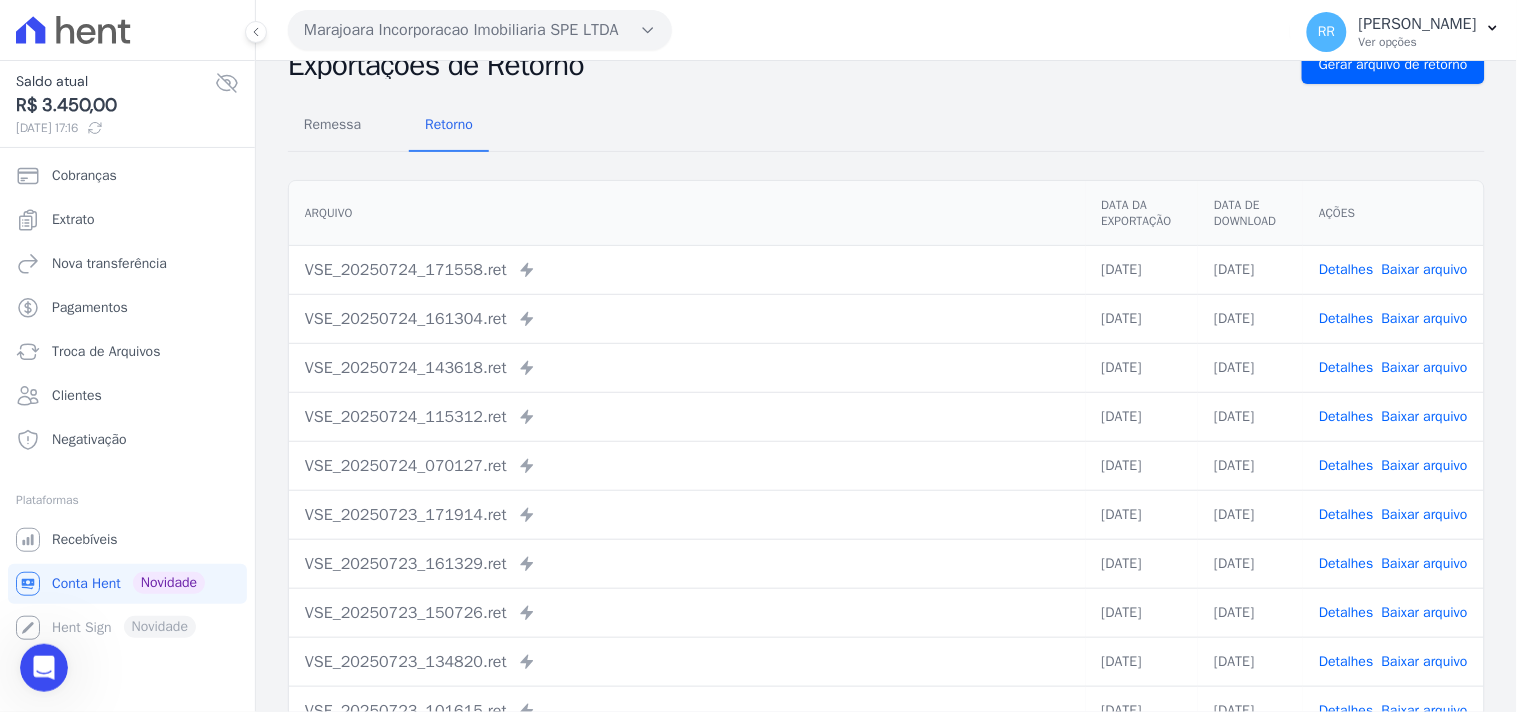 click on "Arquivo" at bounding box center [687, 213] 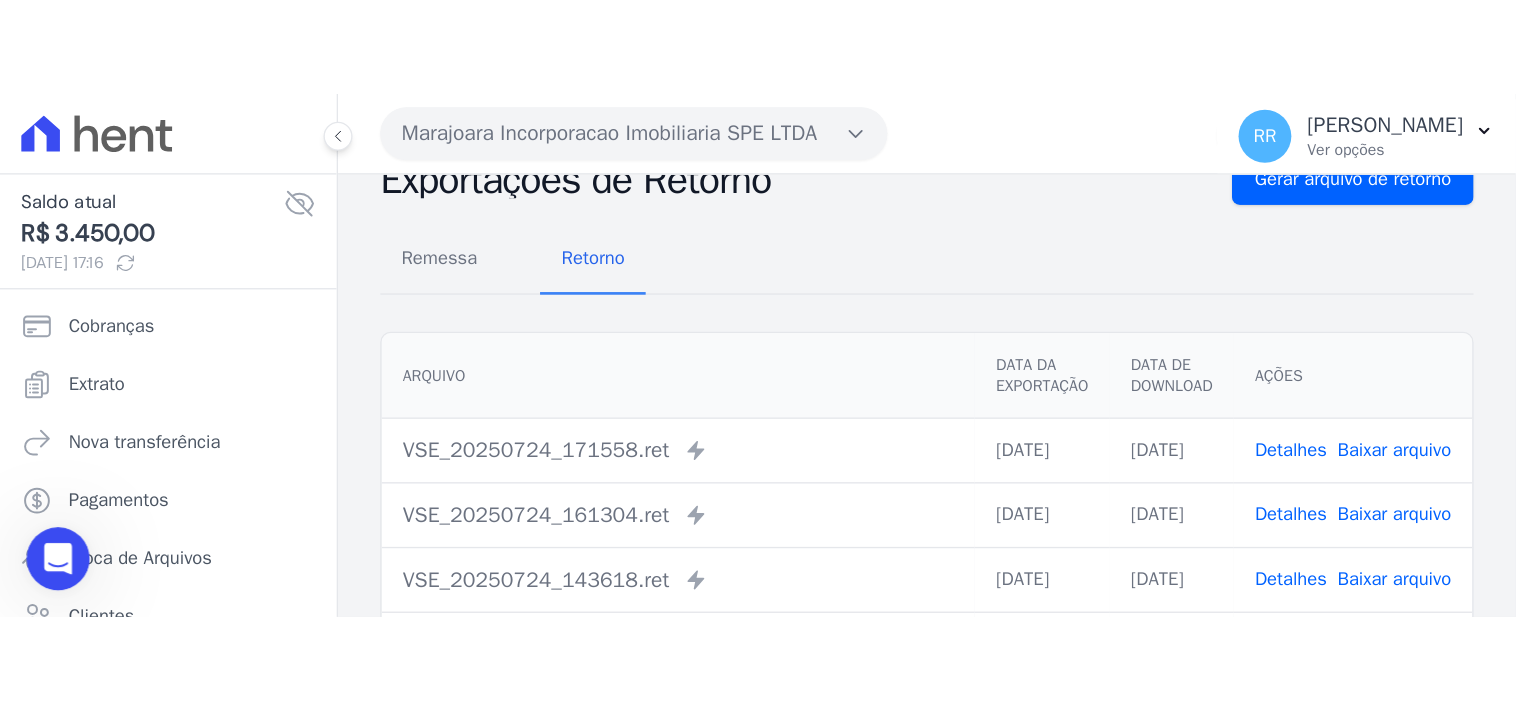 scroll, scrollTop: 1986, scrollLeft: 0, axis: vertical 